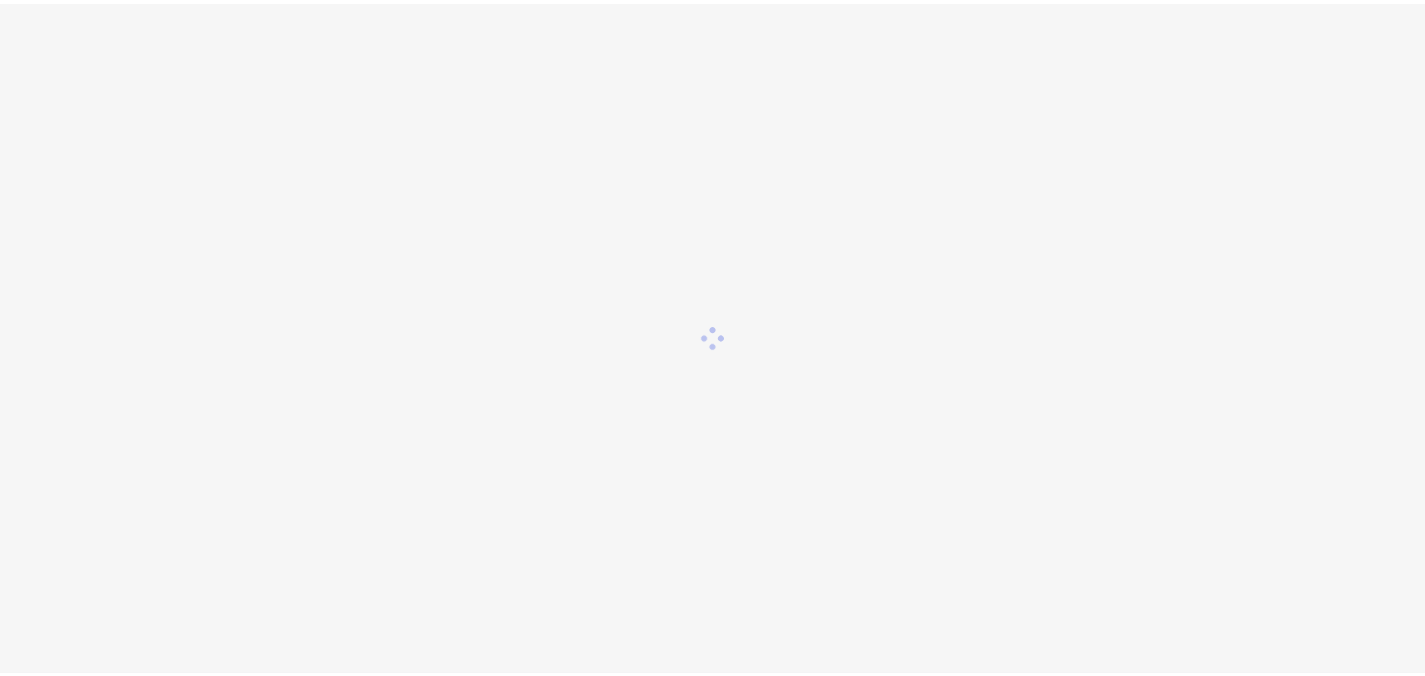 scroll, scrollTop: 0, scrollLeft: 0, axis: both 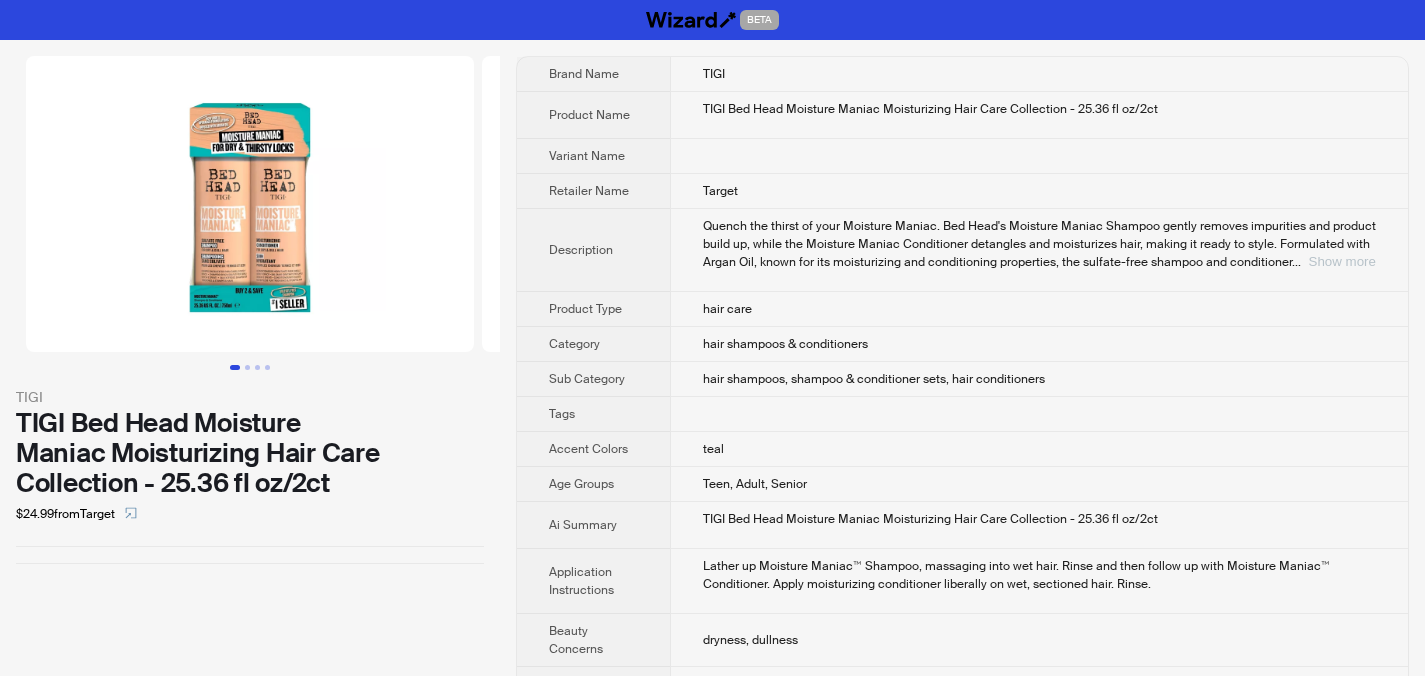 click on "Show more" at bounding box center [1342, 261] 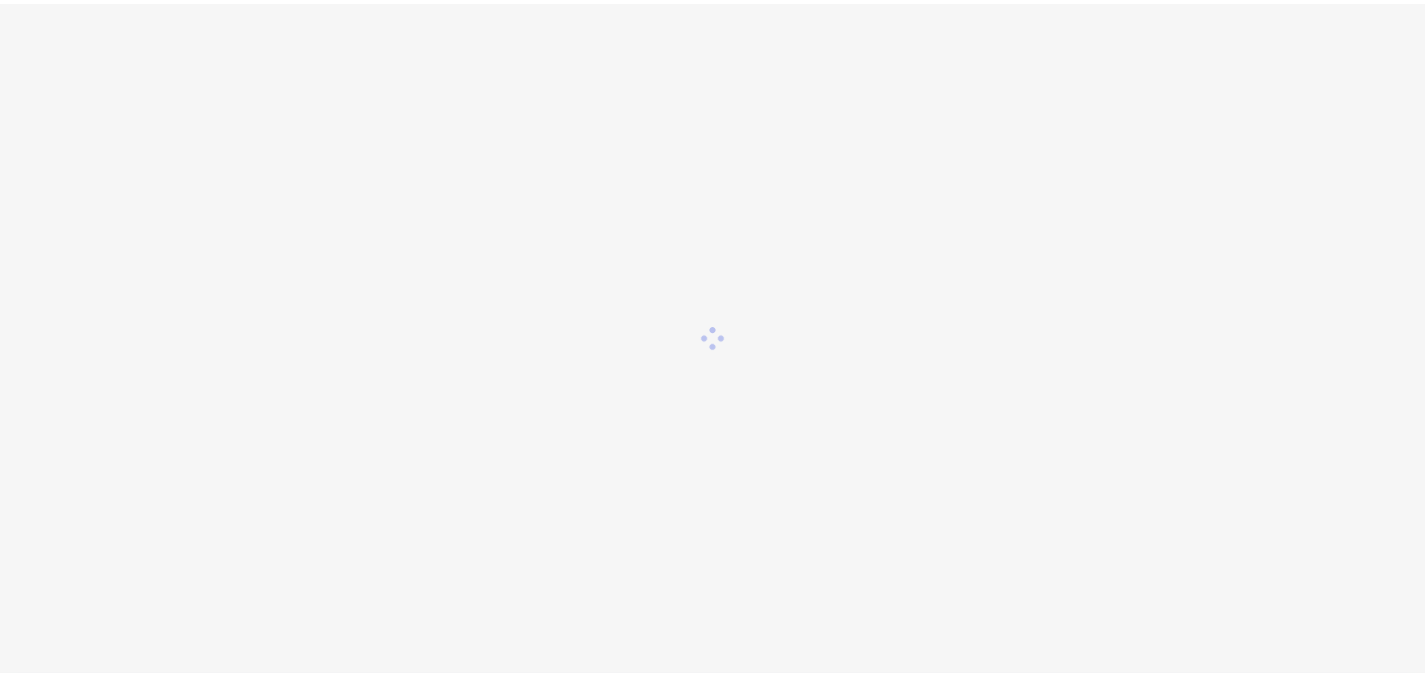 scroll, scrollTop: 0, scrollLeft: 0, axis: both 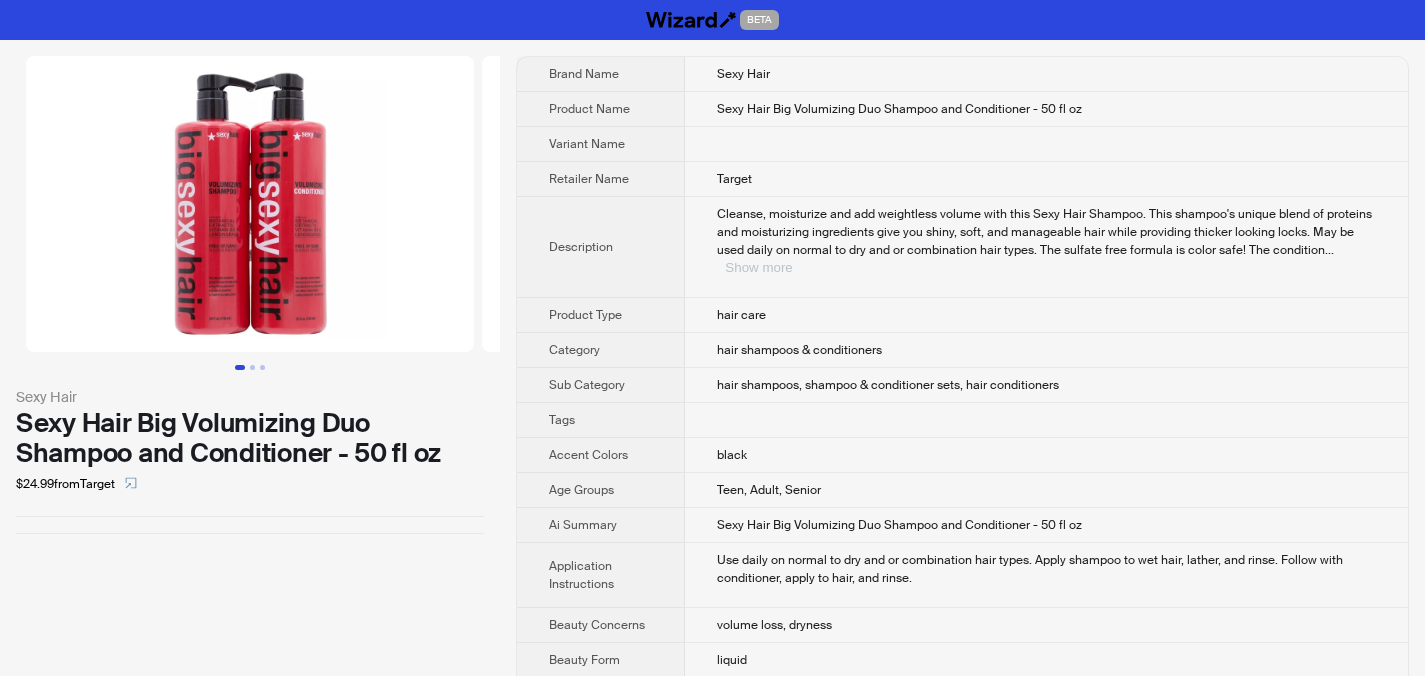 click on "Show more" at bounding box center [758, 267] 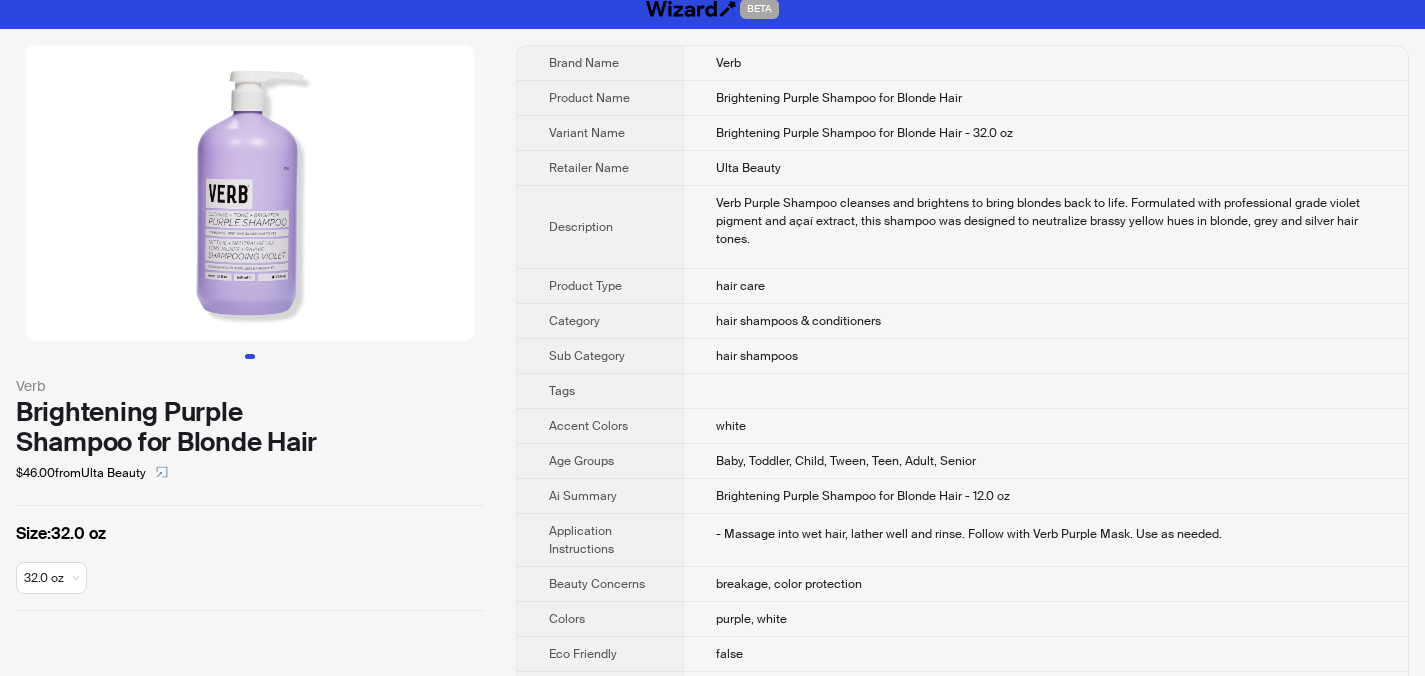 scroll, scrollTop: 6, scrollLeft: 0, axis: vertical 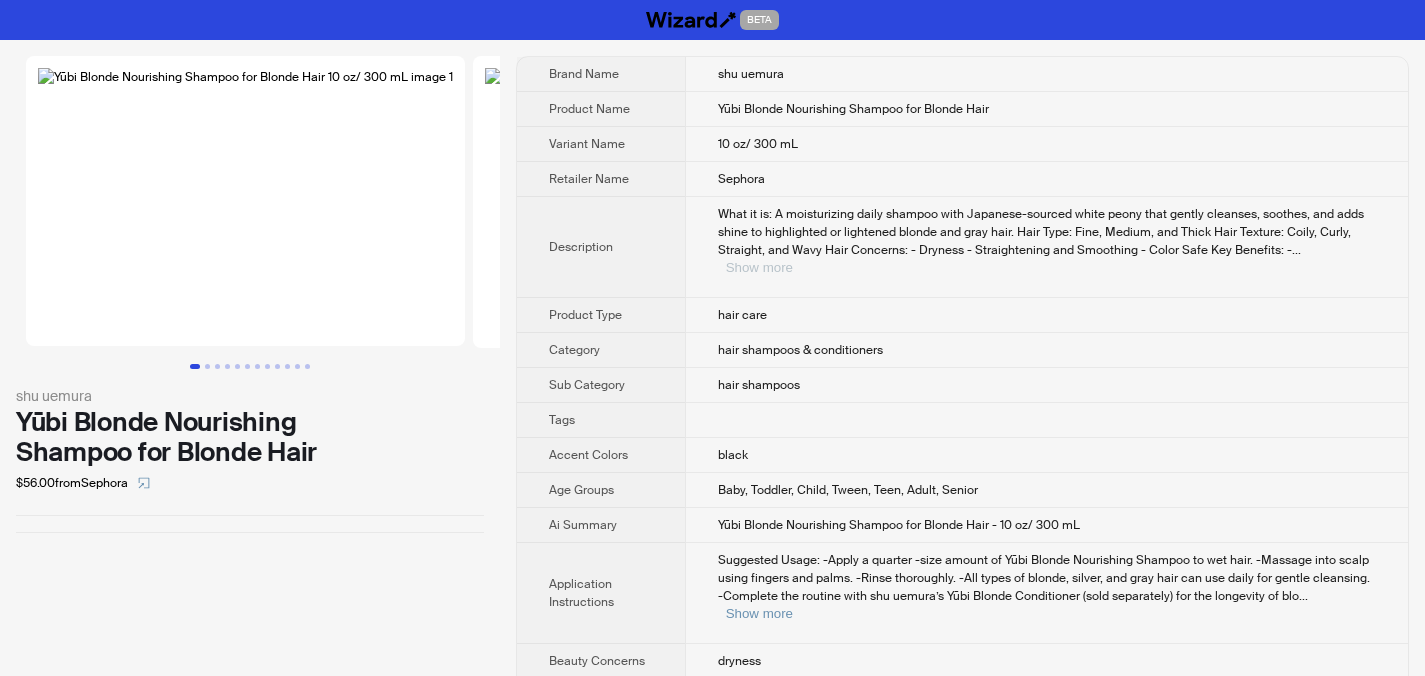 click on "Show more" at bounding box center [759, 267] 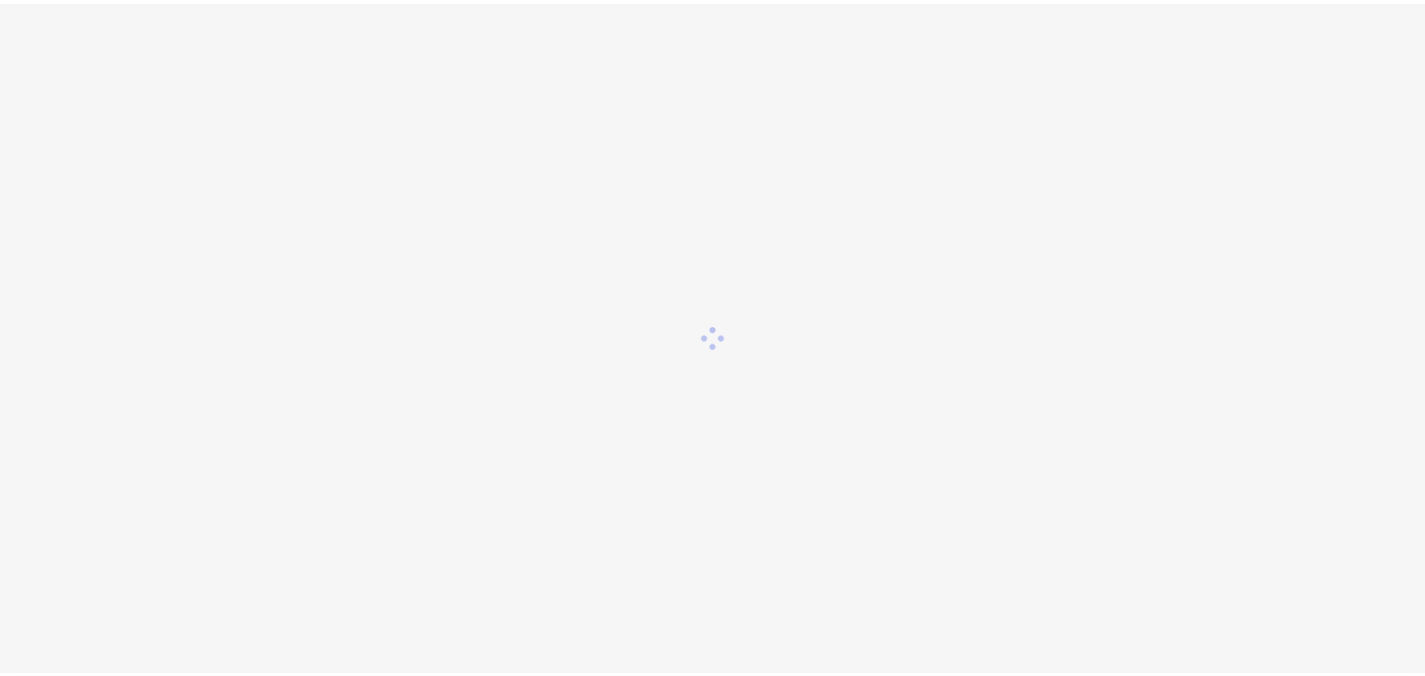 scroll, scrollTop: 0, scrollLeft: 0, axis: both 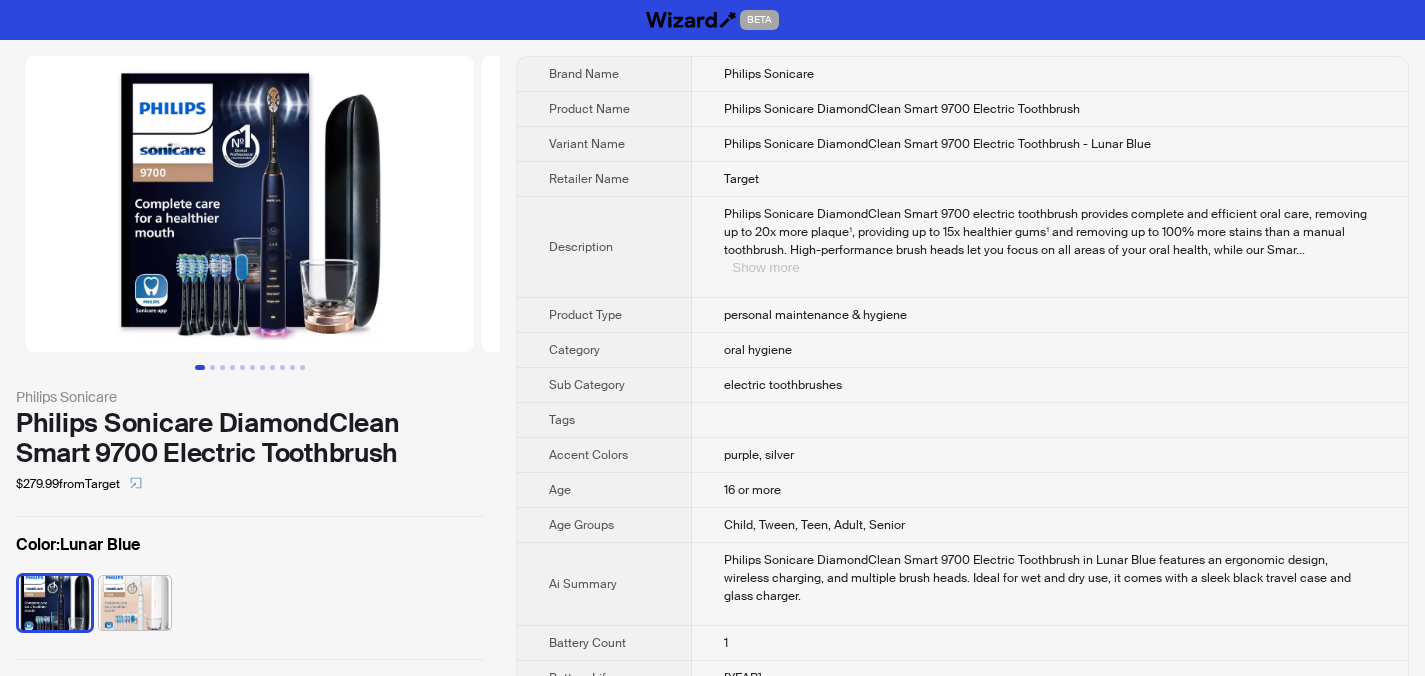 click on "Show more" at bounding box center (765, 267) 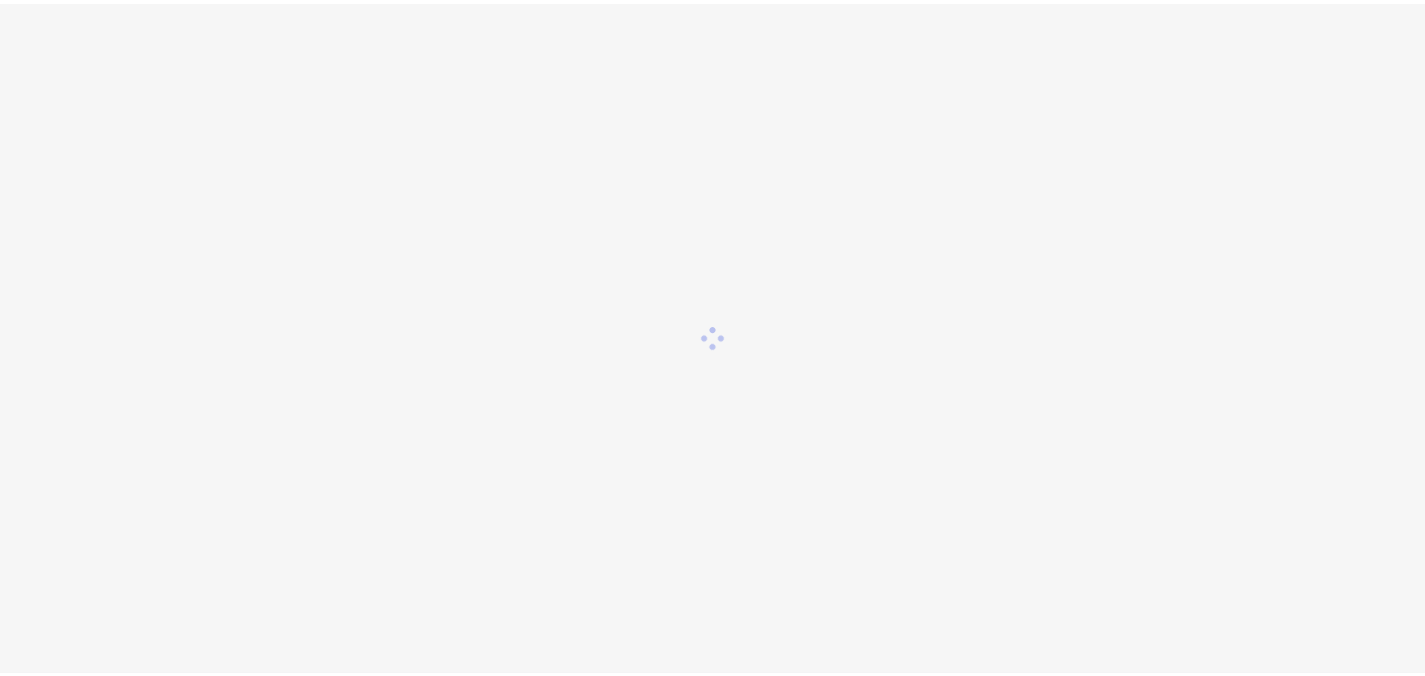 scroll, scrollTop: 0, scrollLeft: 0, axis: both 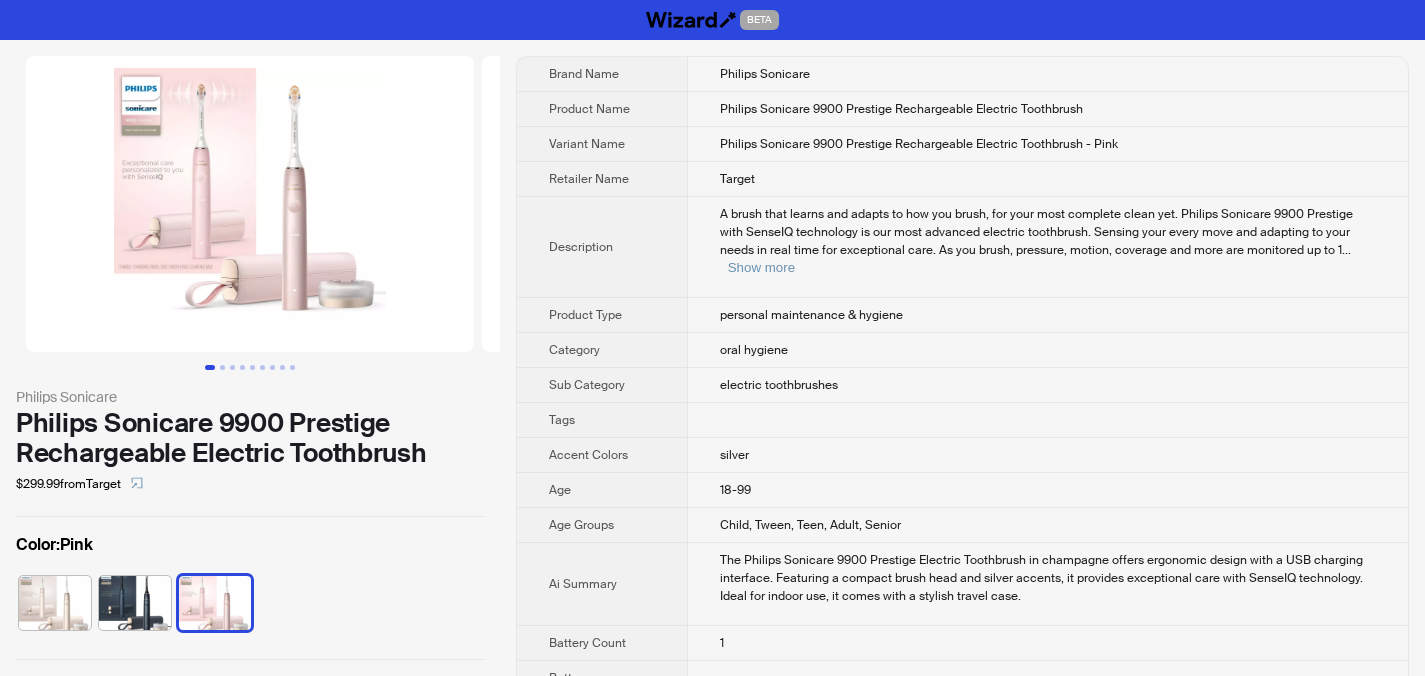 click at bounding box center [250, 204] 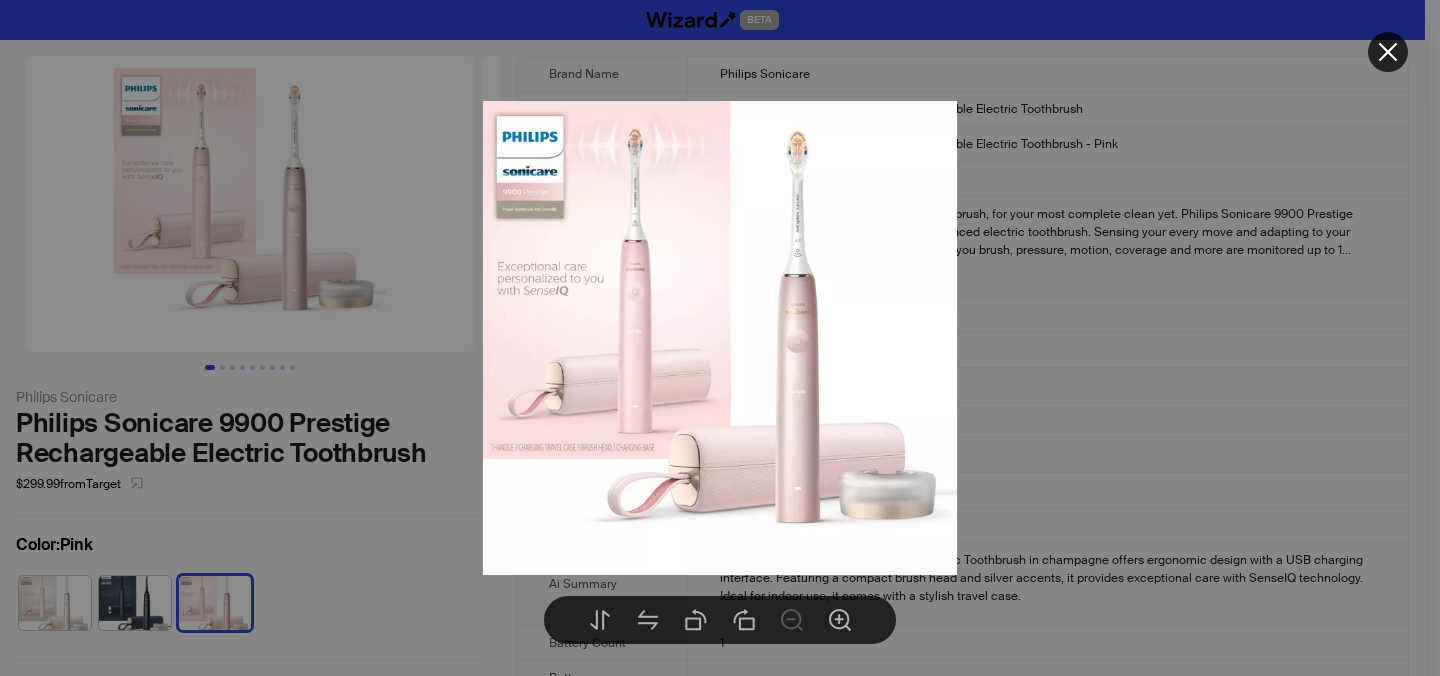 click 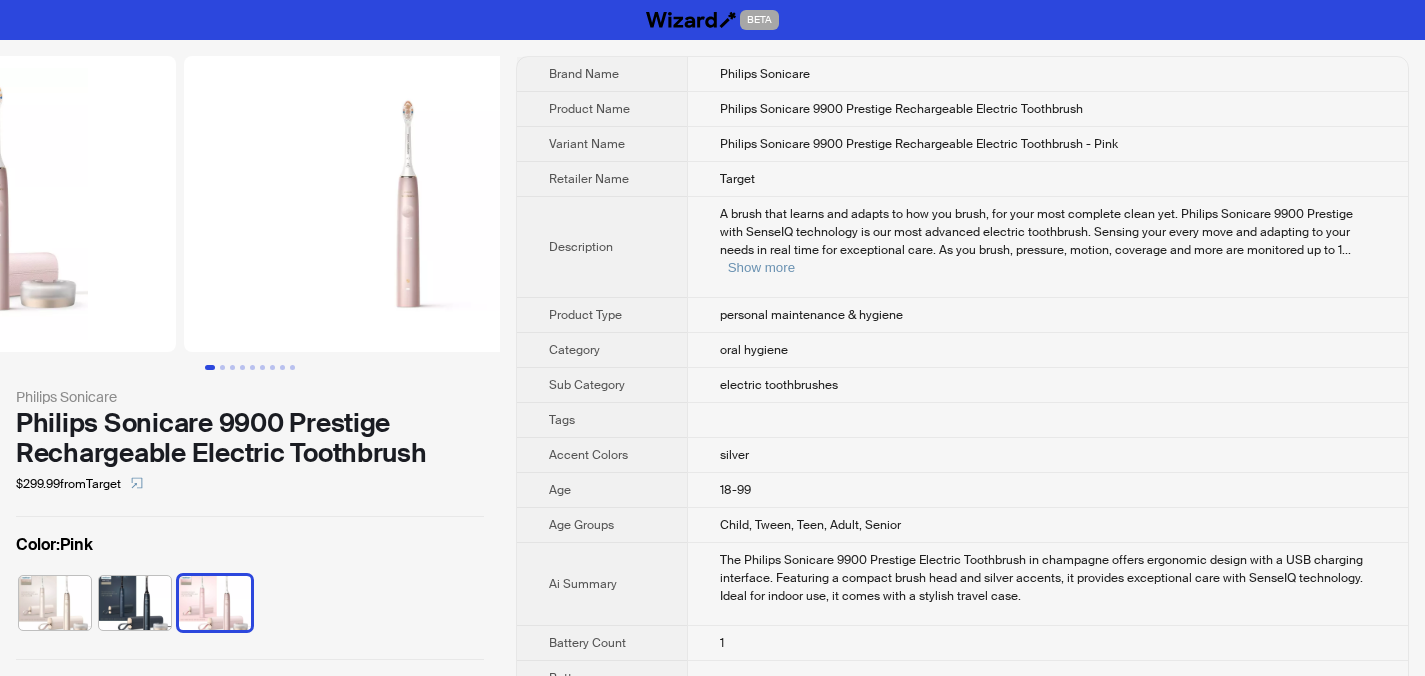 drag, startPoint x: 382, startPoint y: 258, endPoint x: 129, endPoint y: 231, distance: 254.43663 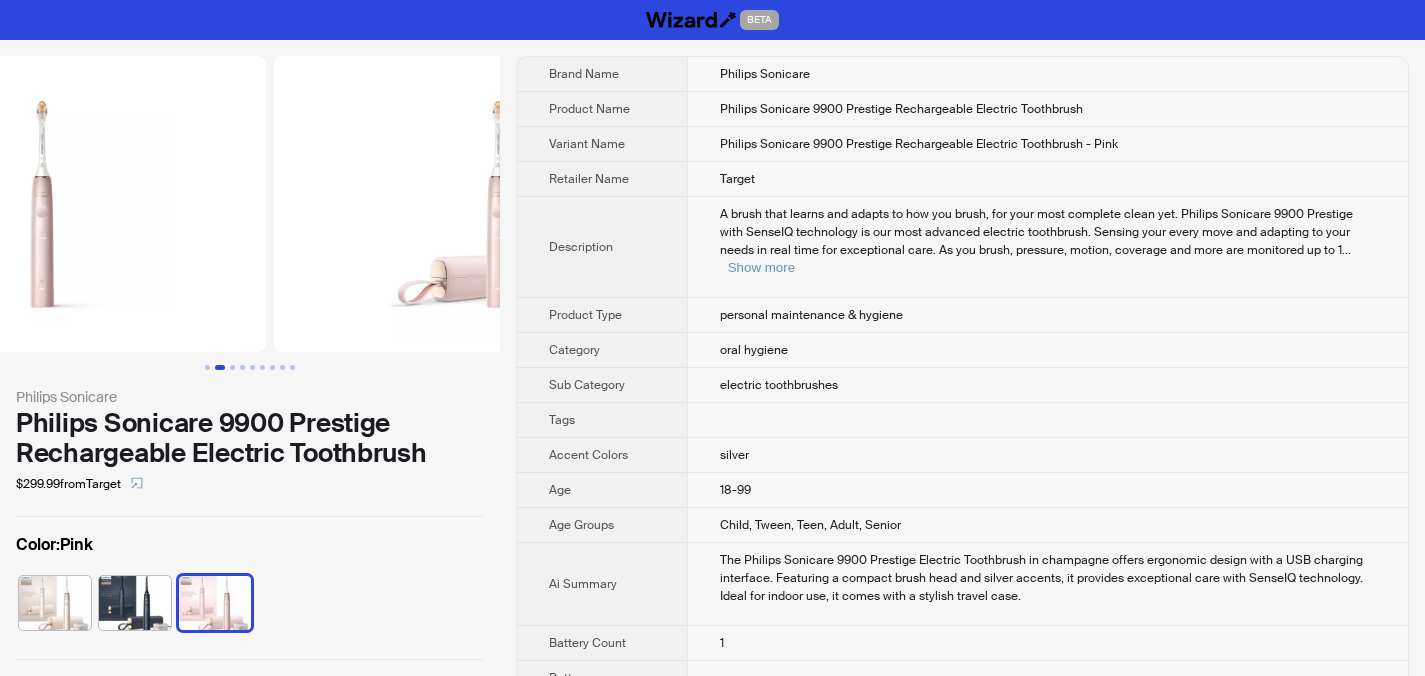 drag, startPoint x: 297, startPoint y: 240, endPoint x: 60, endPoint y: 219, distance: 237.92856 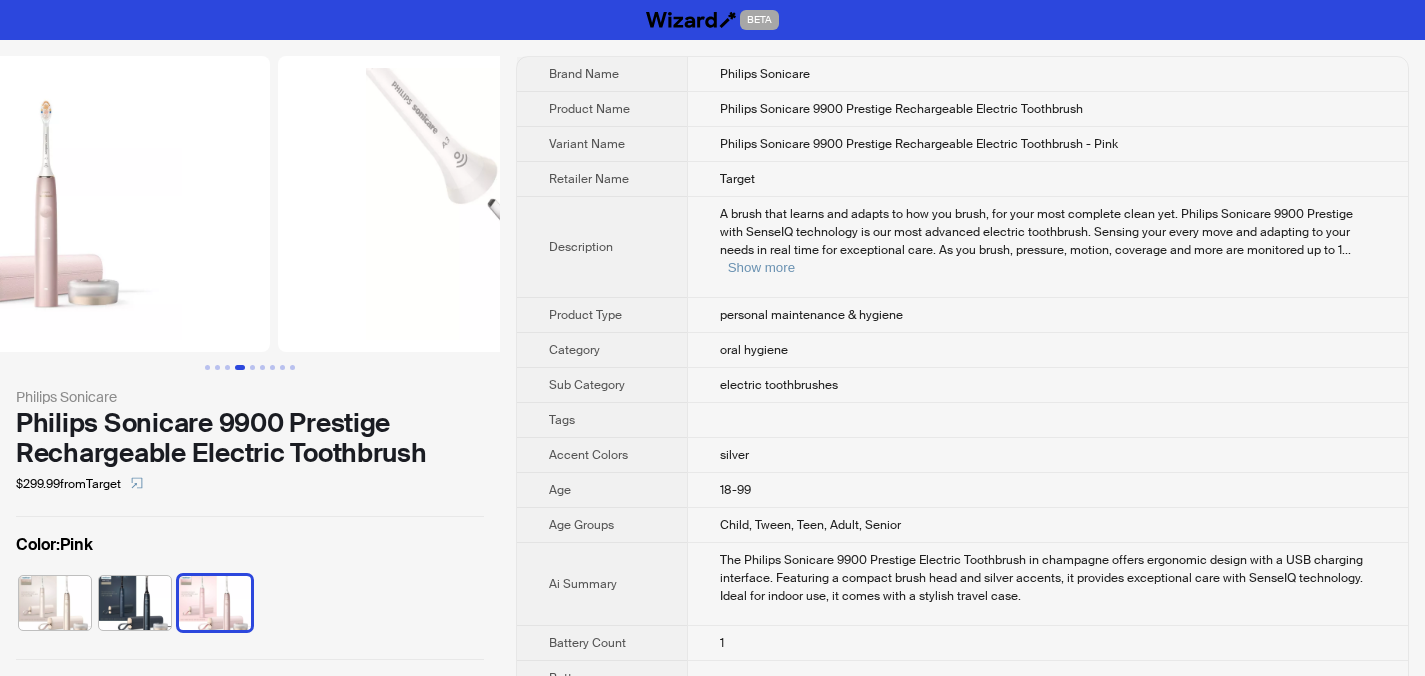 drag, startPoint x: 303, startPoint y: 232, endPoint x: 113, endPoint y: 223, distance: 190.21304 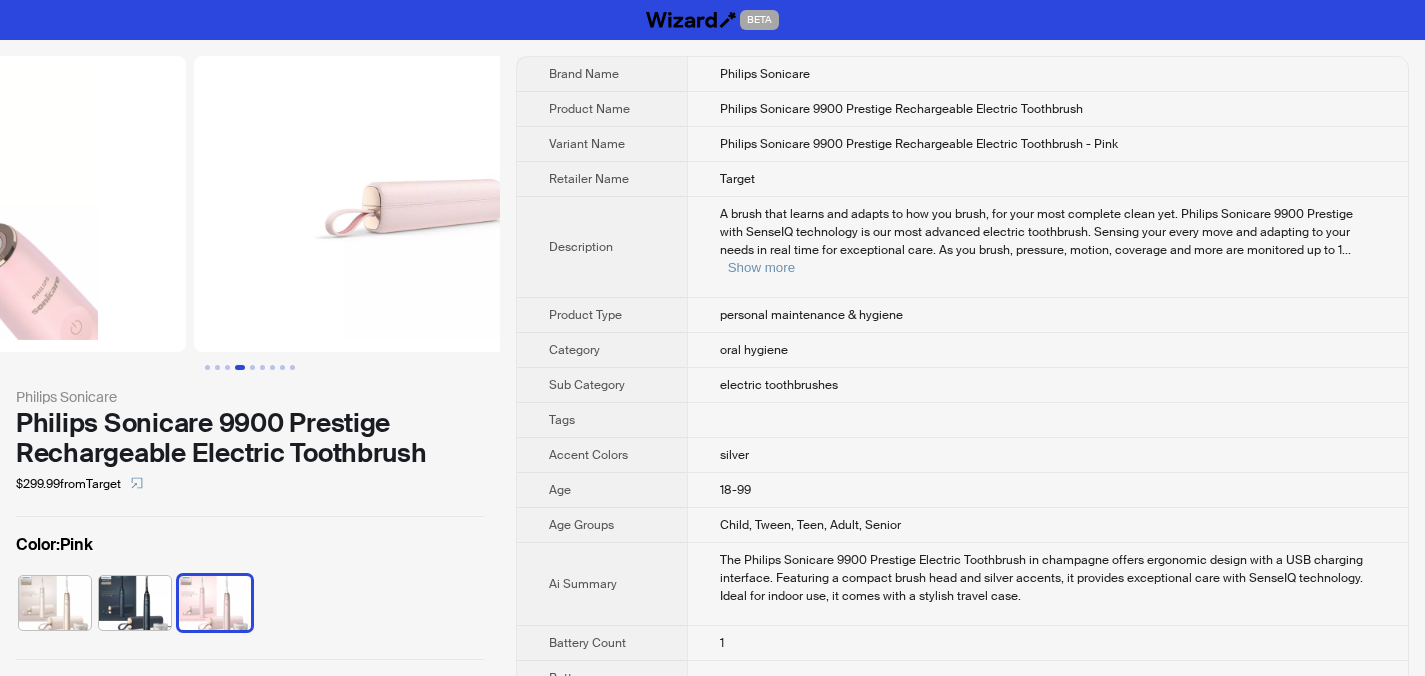 drag, startPoint x: 366, startPoint y: 246, endPoint x: 142, endPoint y: 236, distance: 224.2231 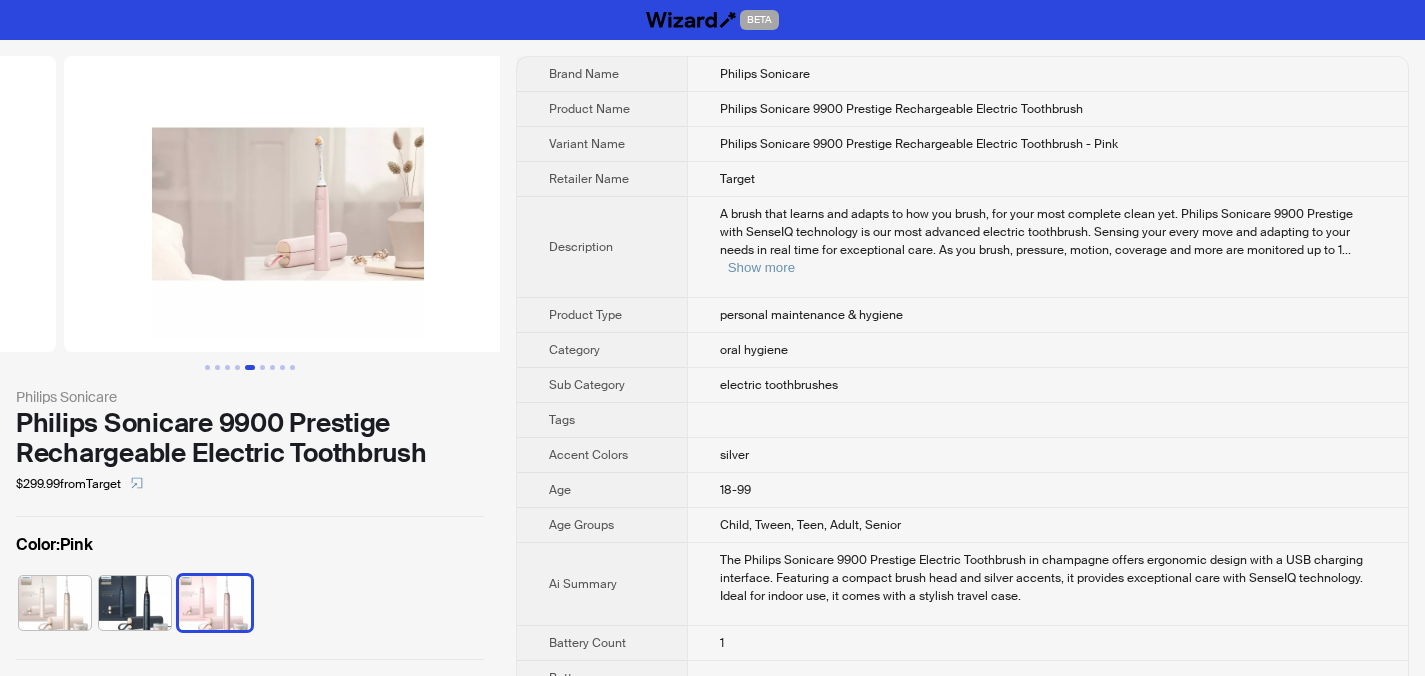 drag, startPoint x: 348, startPoint y: 251, endPoint x: 70, endPoint y: 224, distance: 279.30807 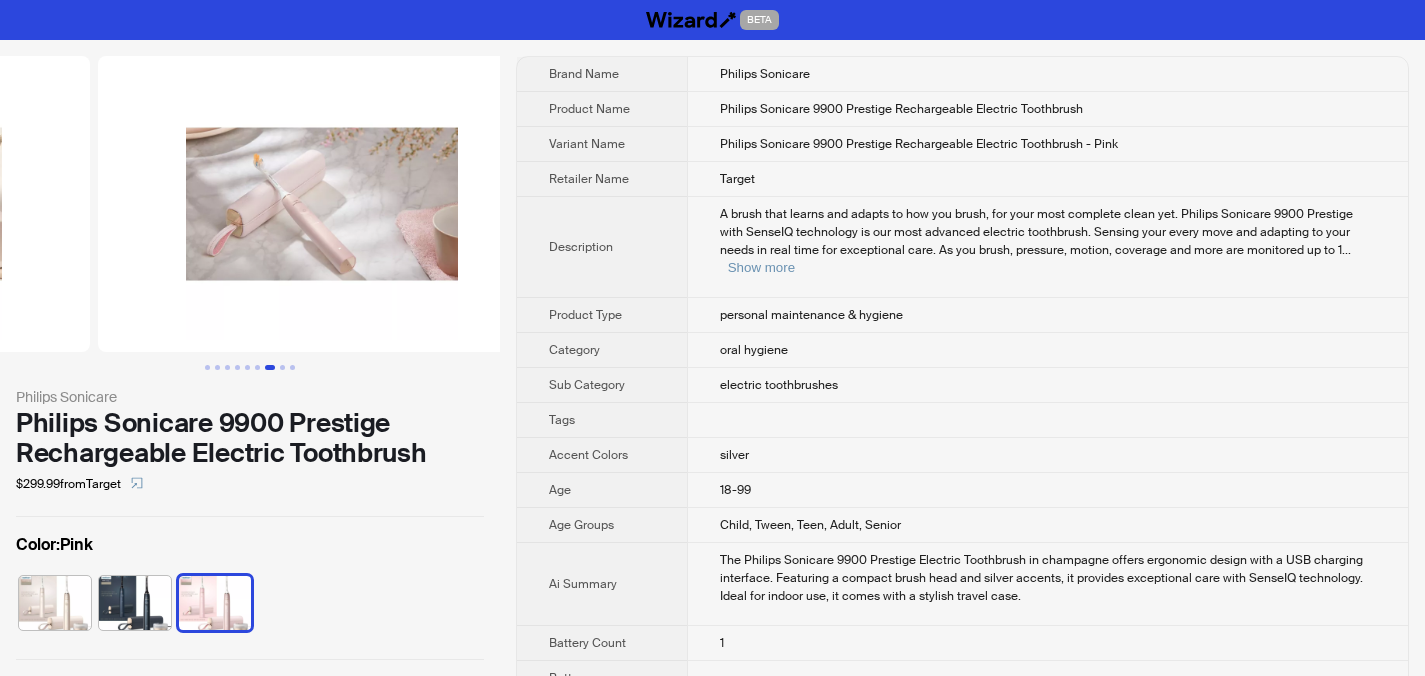 drag, startPoint x: 313, startPoint y: 238, endPoint x: 57, endPoint y: 230, distance: 256.12497 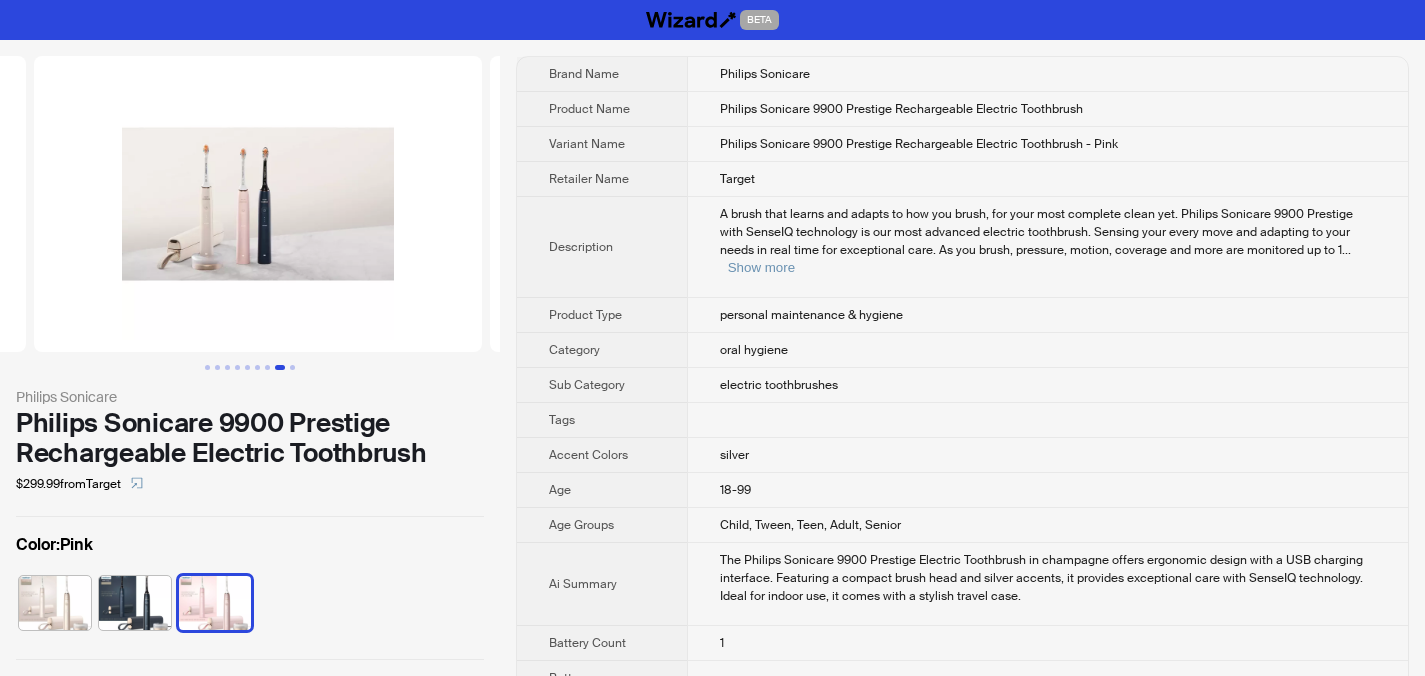 drag, startPoint x: 354, startPoint y: 251, endPoint x: 41, endPoint y: 236, distance: 313.35922 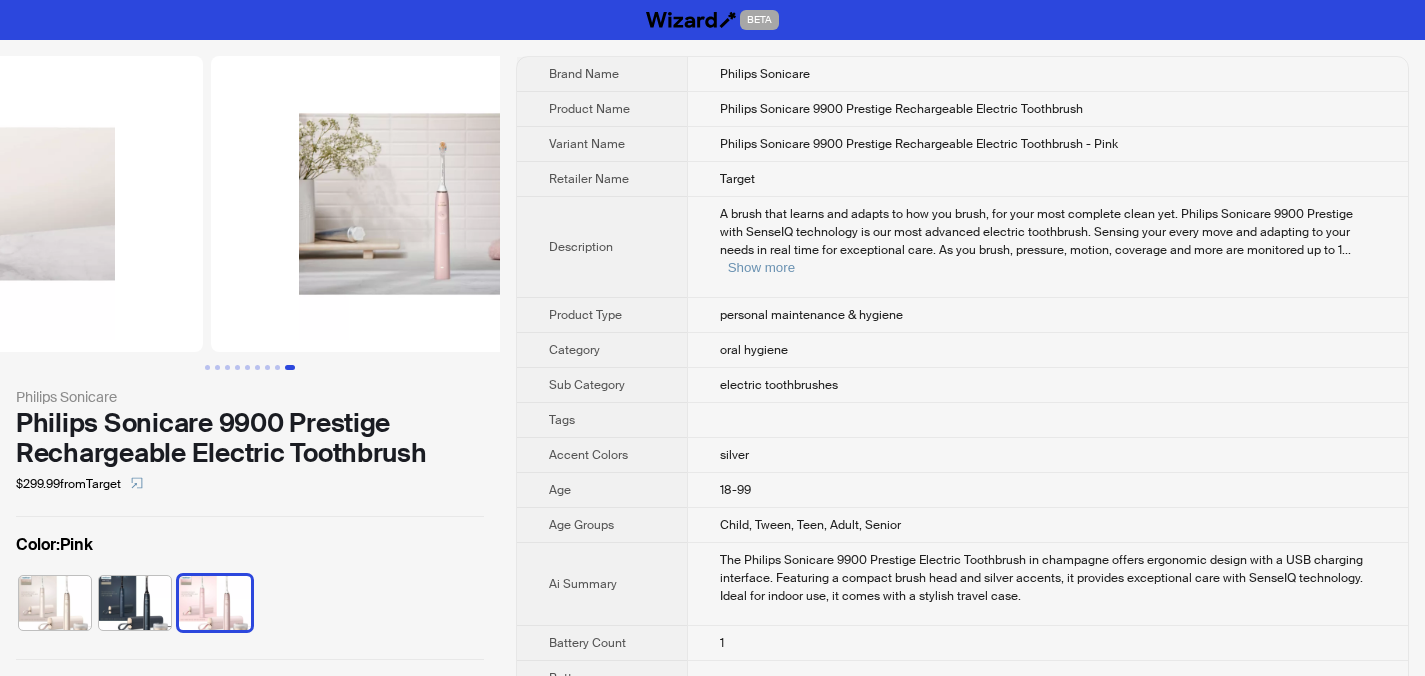scroll, scrollTop: 0, scrollLeft: 3648, axis: horizontal 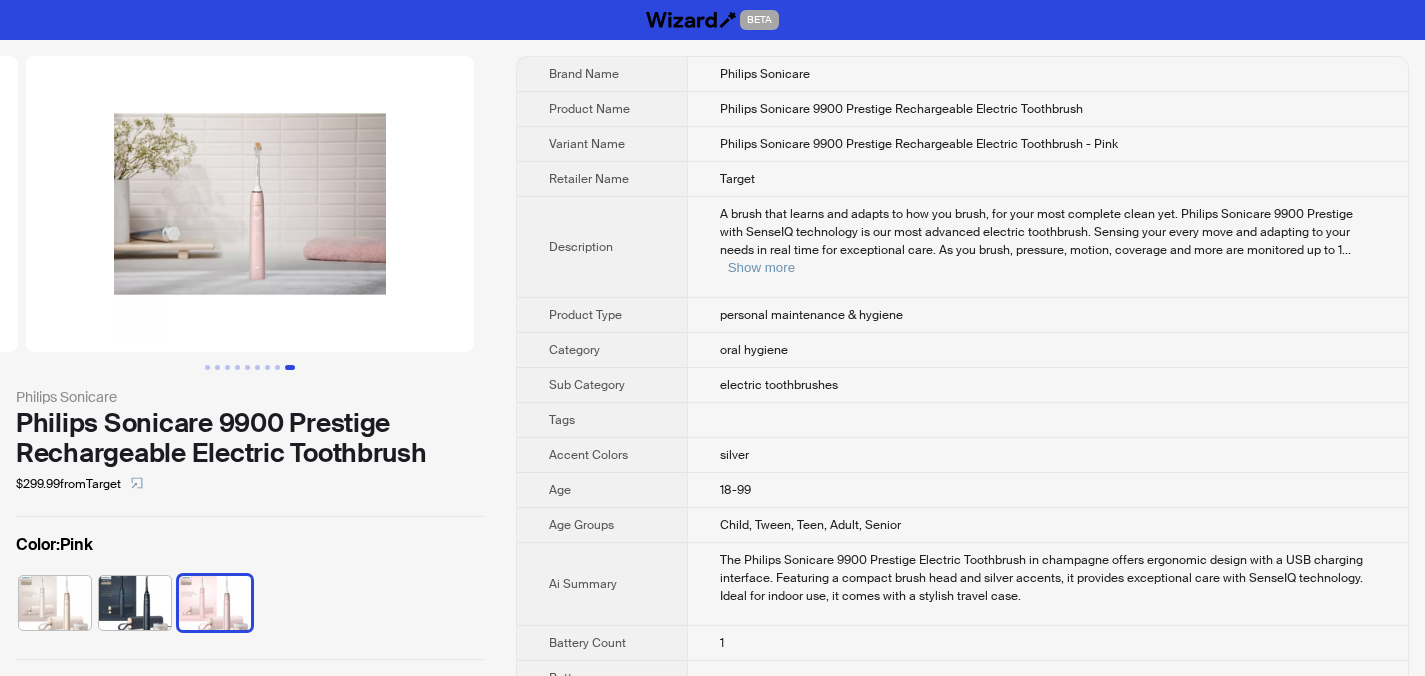 drag, startPoint x: 355, startPoint y: 253, endPoint x: 20, endPoint y: 225, distance: 336.16812 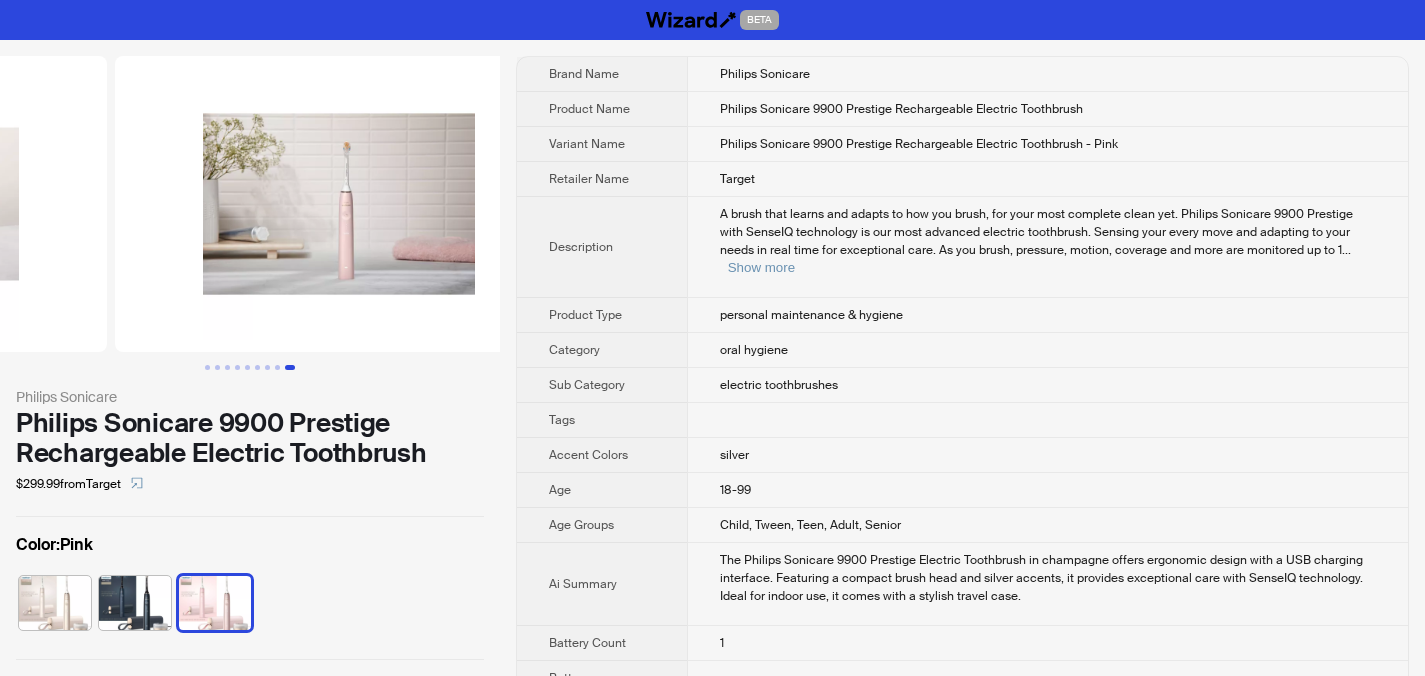 drag, startPoint x: 116, startPoint y: 224, endPoint x: 411, endPoint y: 243, distance: 295.61124 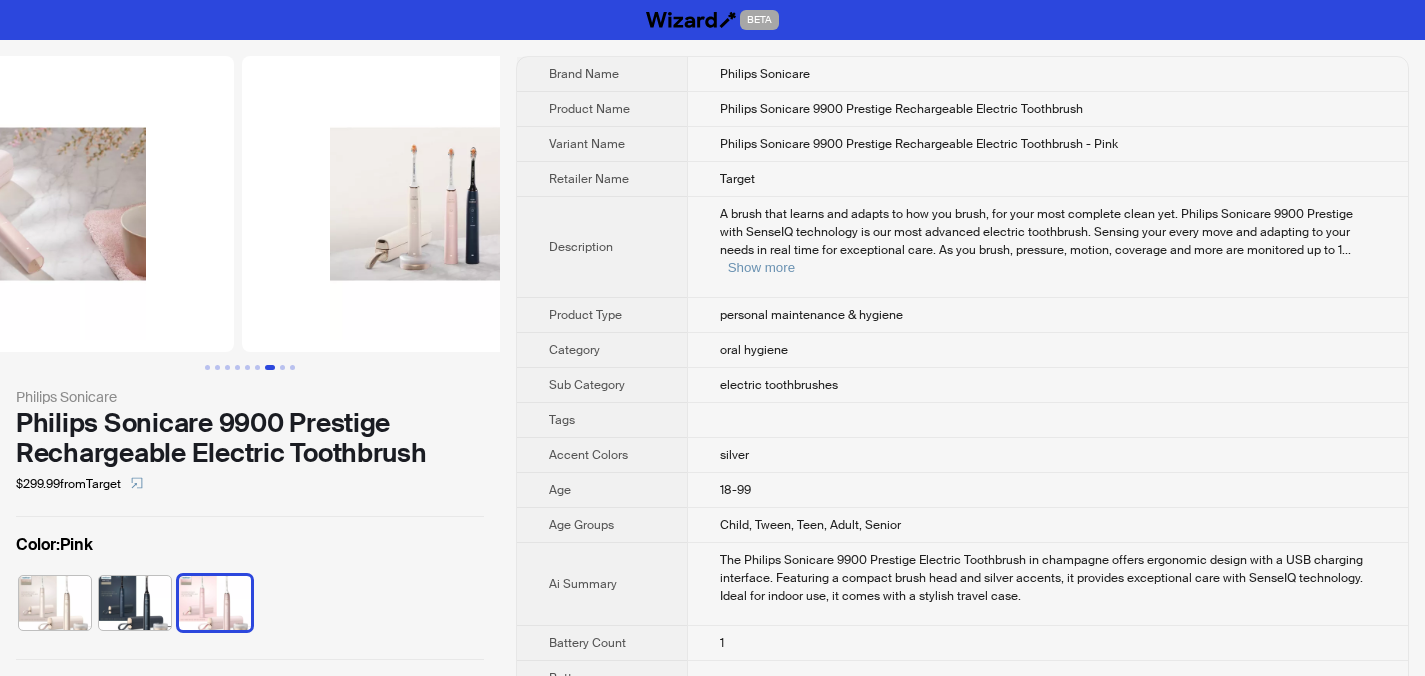 drag, startPoint x: 122, startPoint y: 236, endPoint x: 417, endPoint y: 245, distance: 295.13727 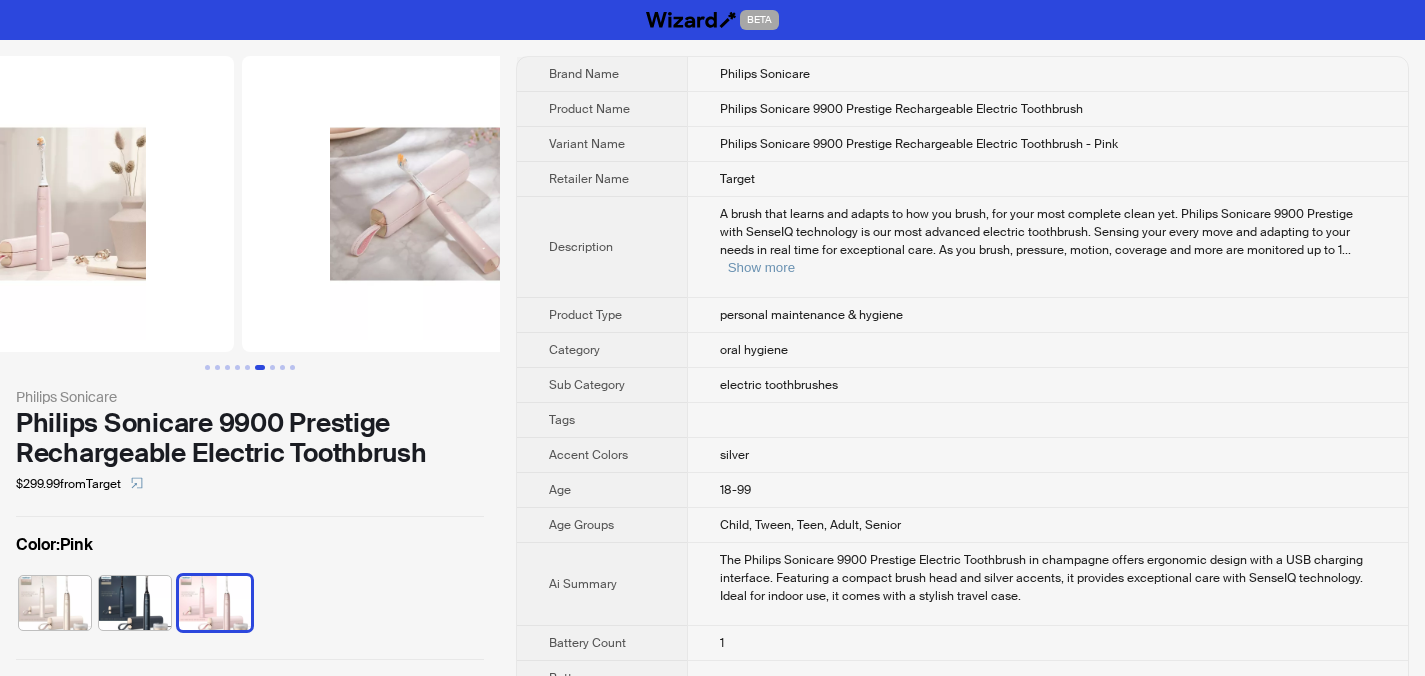 drag, startPoint x: 157, startPoint y: 226, endPoint x: 342, endPoint y: 235, distance: 185.2188 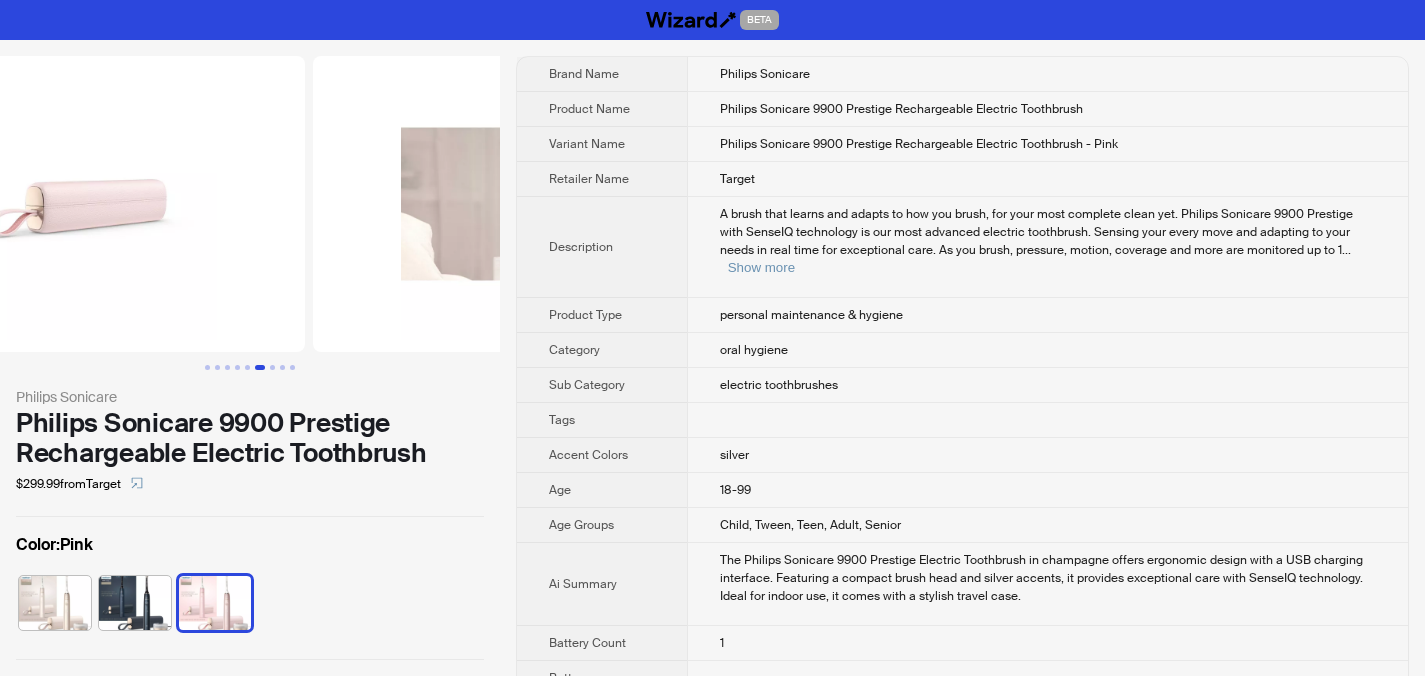 drag, startPoint x: 205, startPoint y: 223, endPoint x: 380, endPoint y: 232, distance: 175.23128 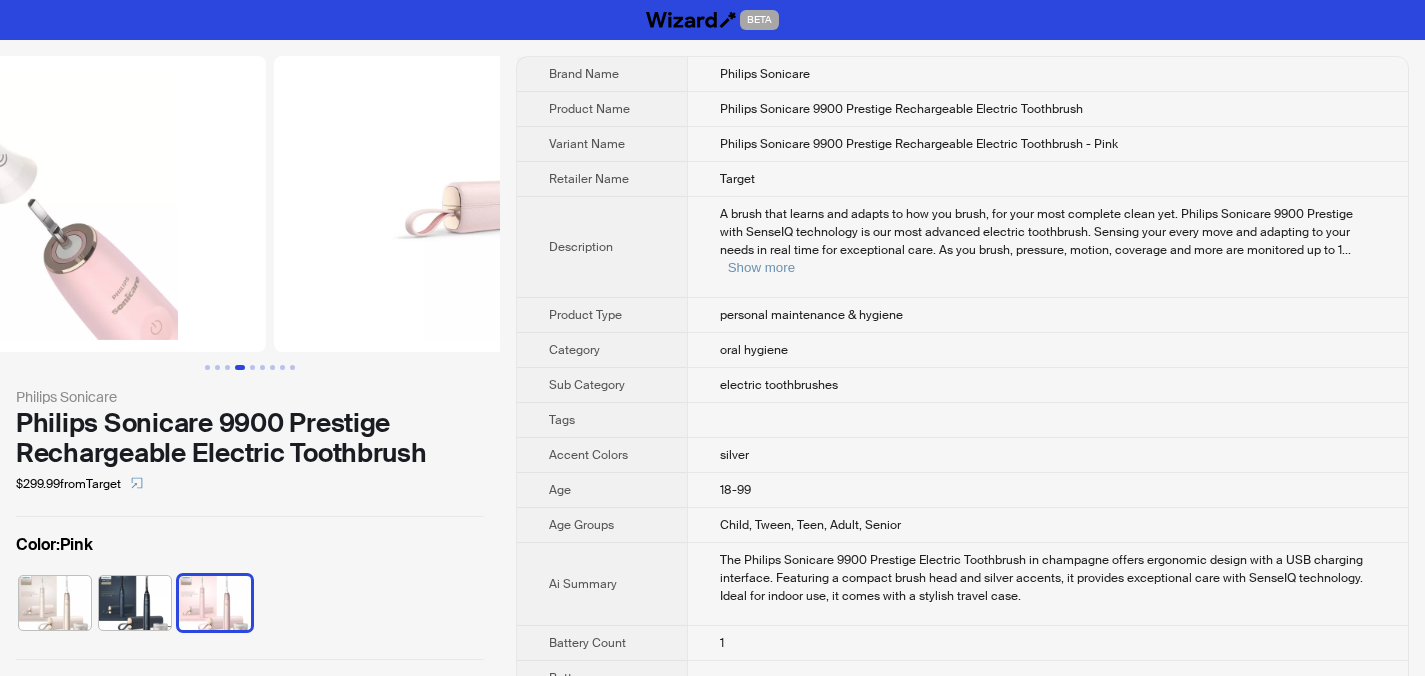 drag, startPoint x: 117, startPoint y: 215, endPoint x: 408, endPoint y: 234, distance: 291.61963 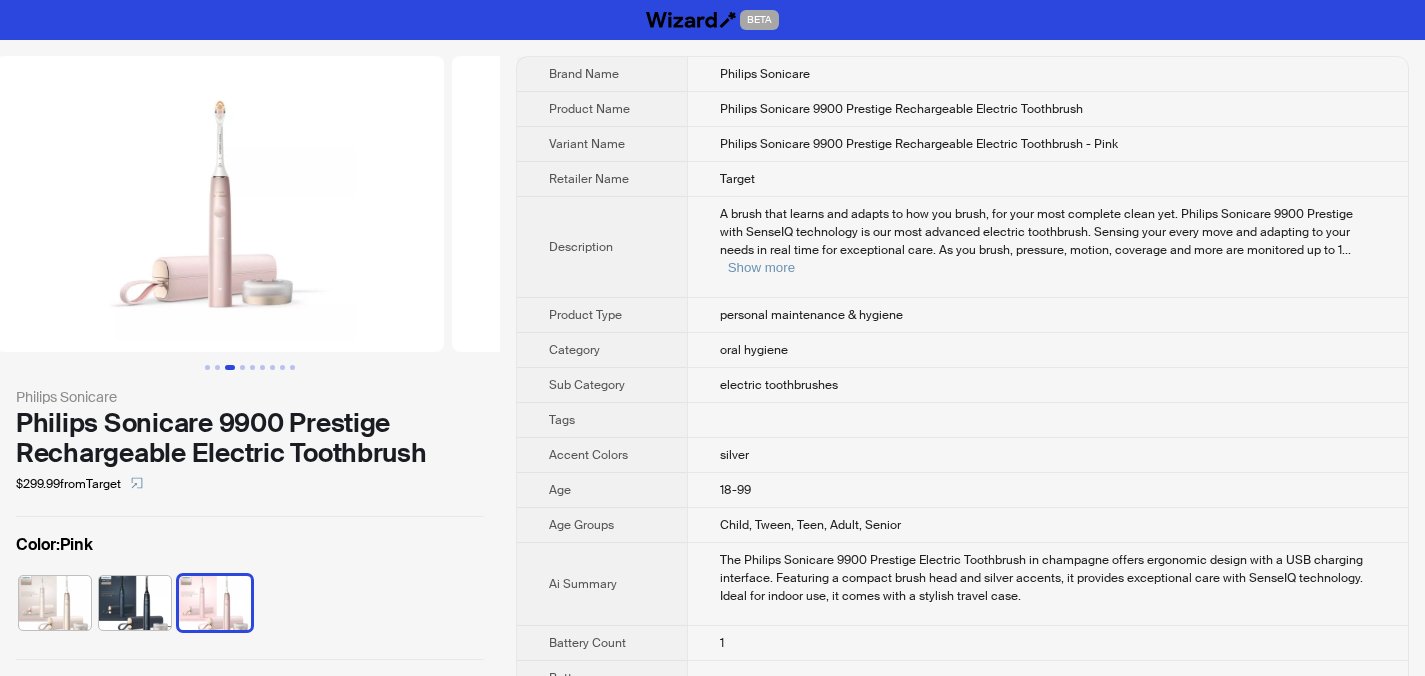 drag, startPoint x: 127, startPoint y: 218, endPoint x: 413, endPoint y: 231, distance: 286.2953 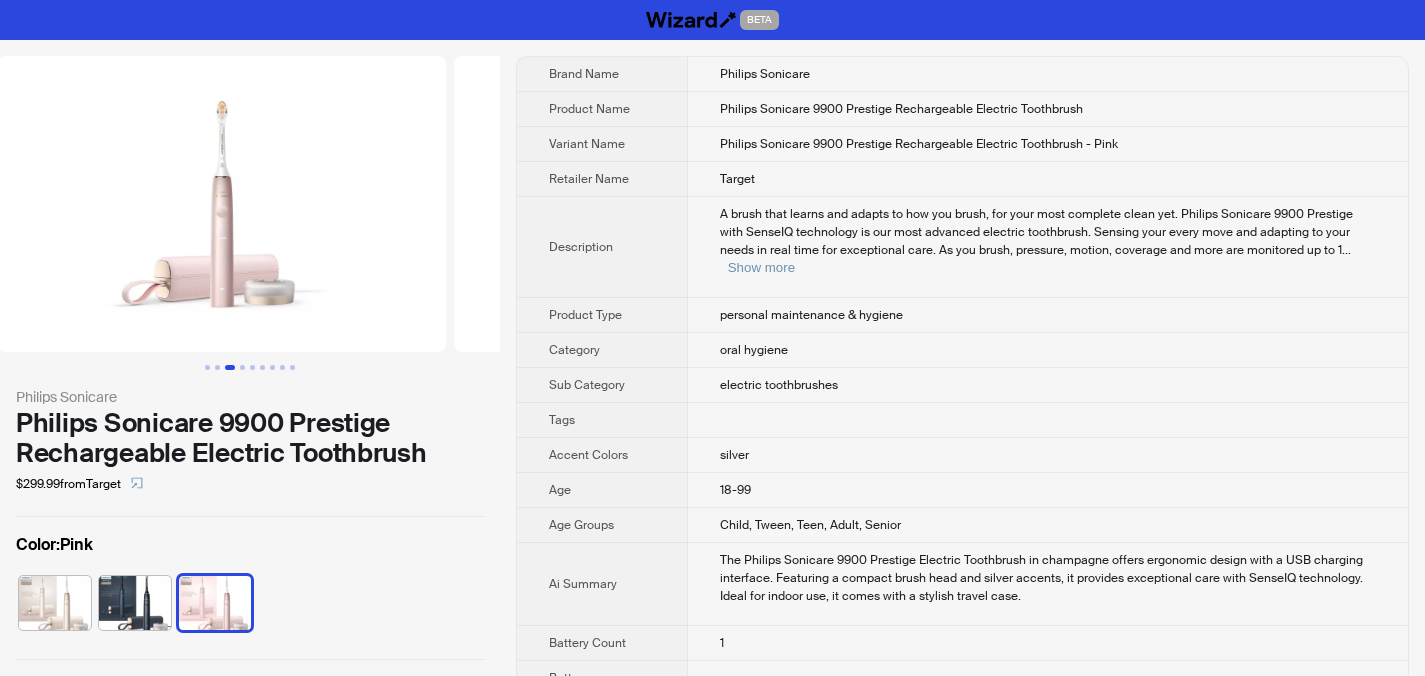 click at bounding box center [250, 204] 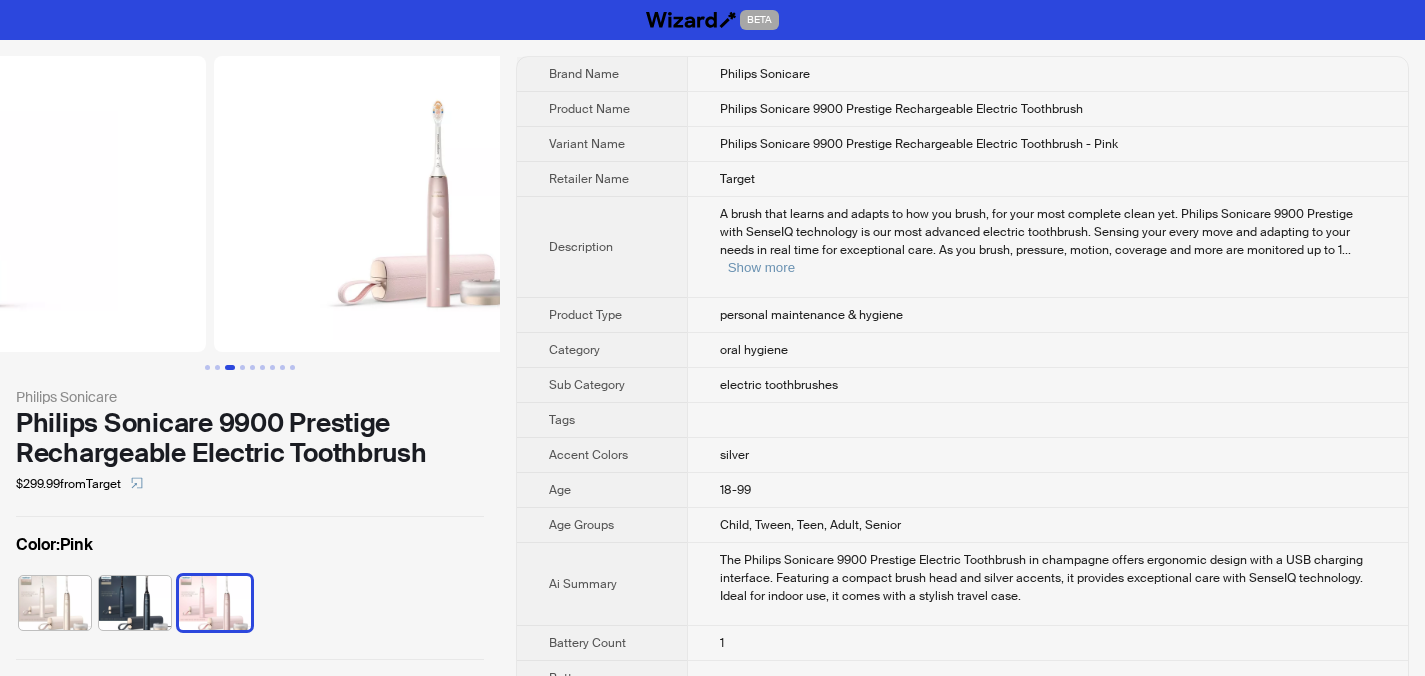 drag, startPoint x: 111, startPoint y: 210, endPoint x: 404, endPoint y: 226, distance: 293.43652 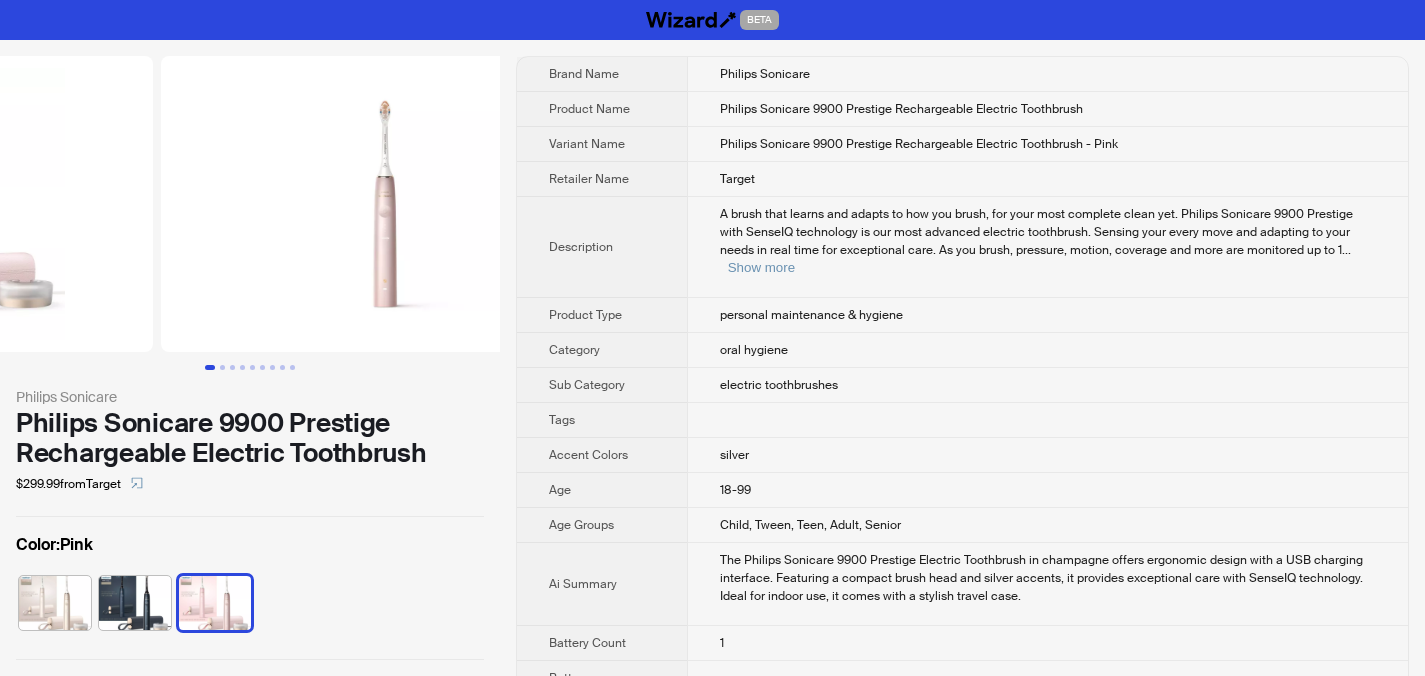 scroll, scrollTop: 0, scrollLeft: 40, axis: horizontal 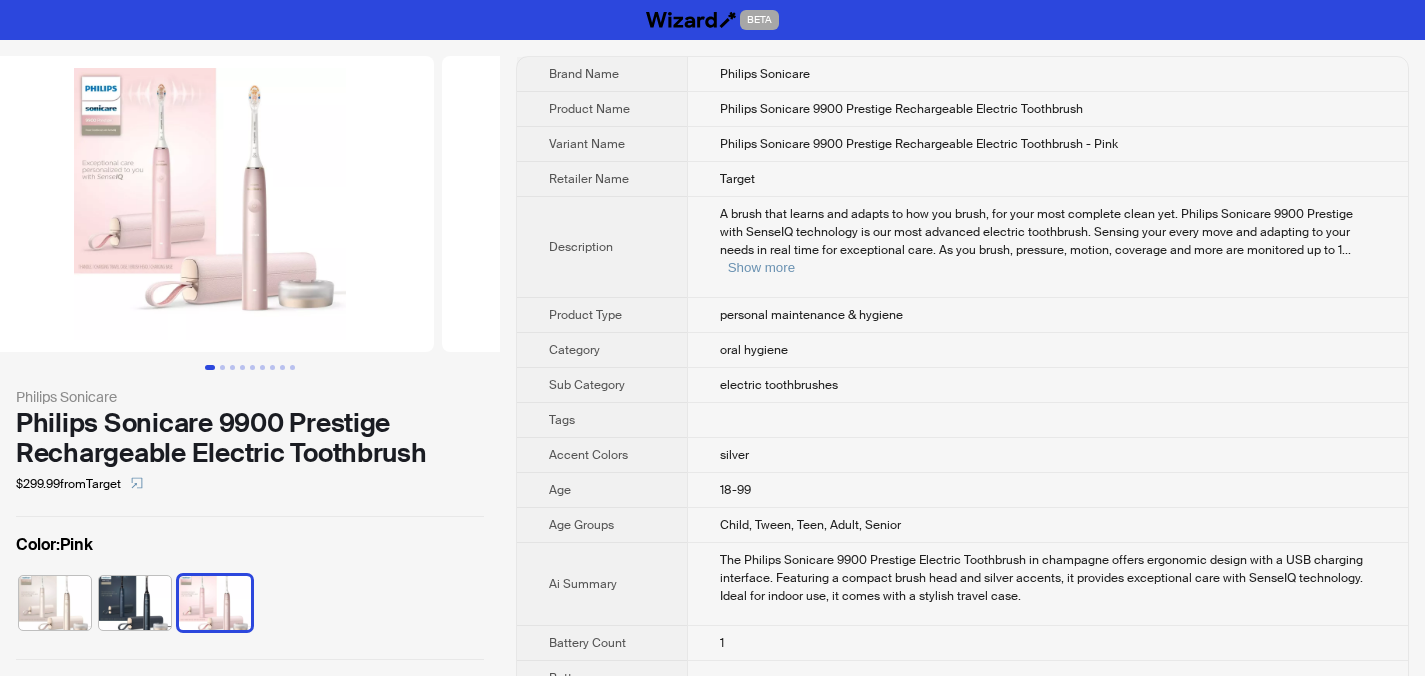 drag, startPoint x: 148, startPoint y: 215, endPoint x: 430, endPoint y: 218, distance: 282.01596 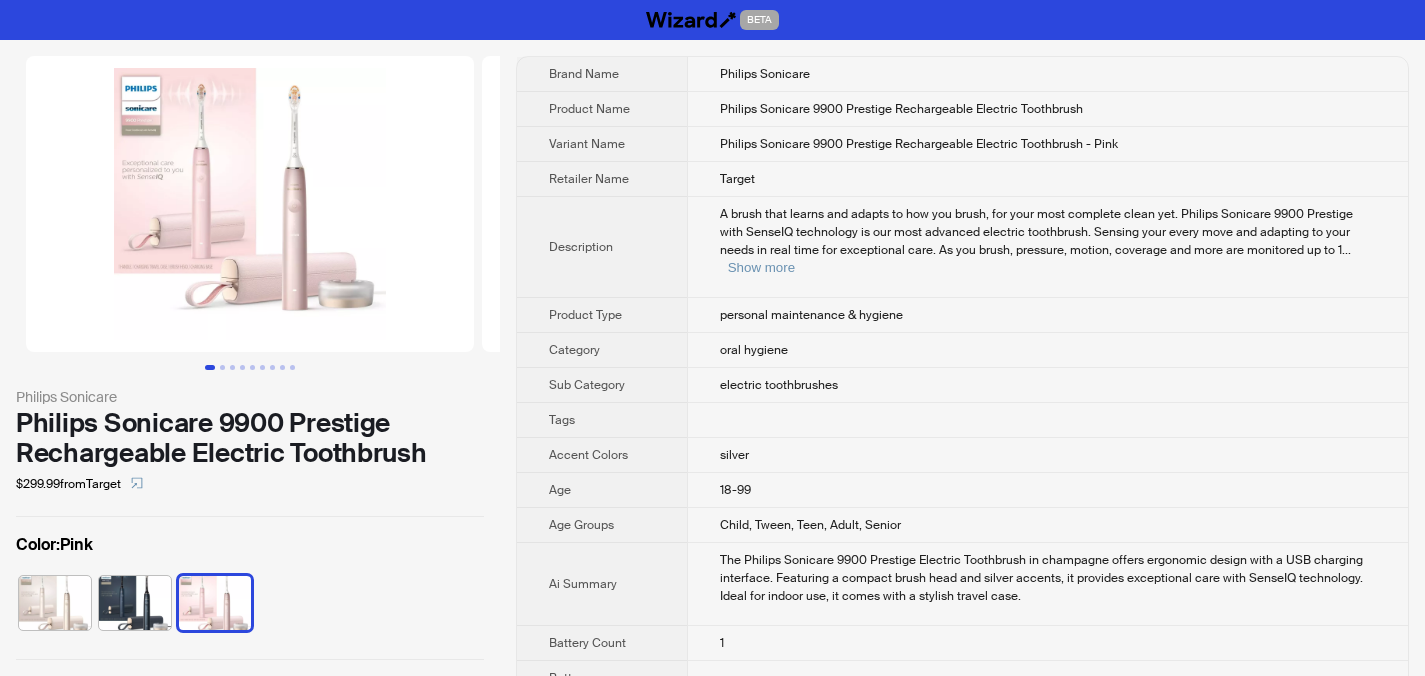 drag, startPoint x: 196, startPoint y: 211, endPoint x: 427, endPoint y: 207, distance: 231.03462 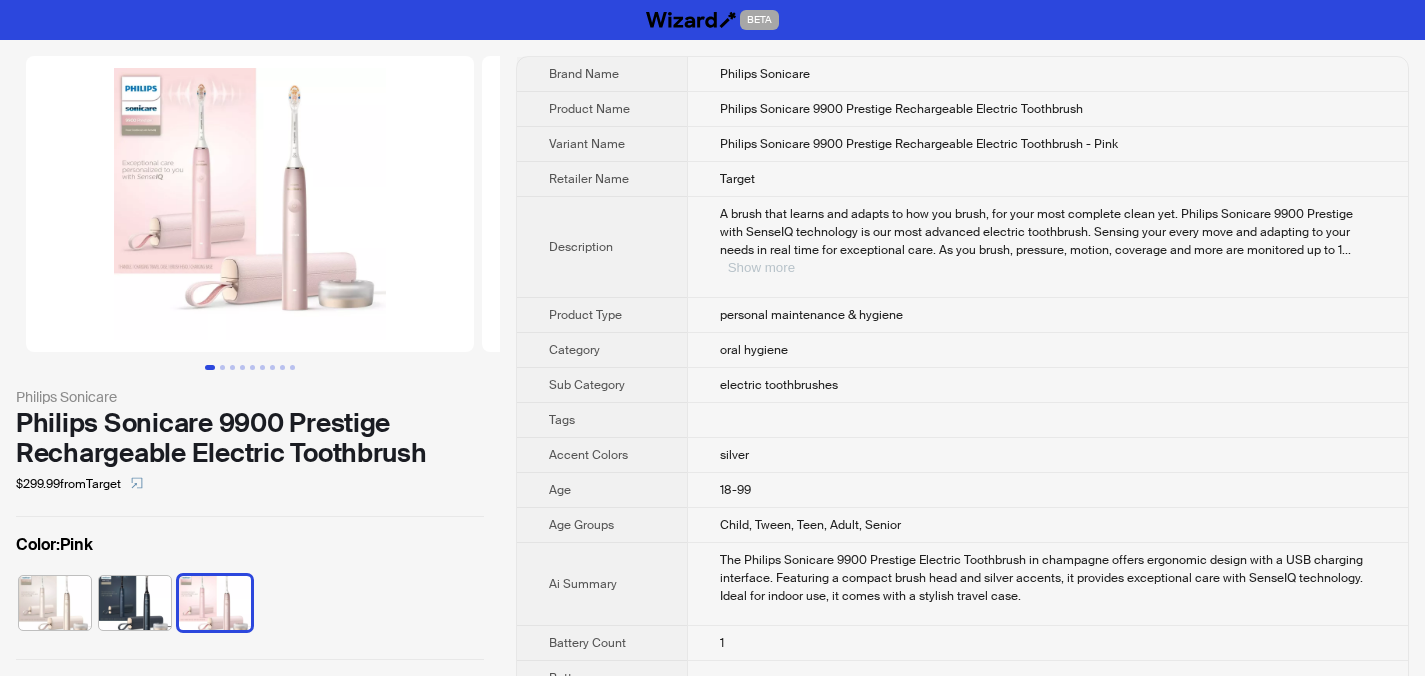 click on "Show more" at bounding box center [761, 267] 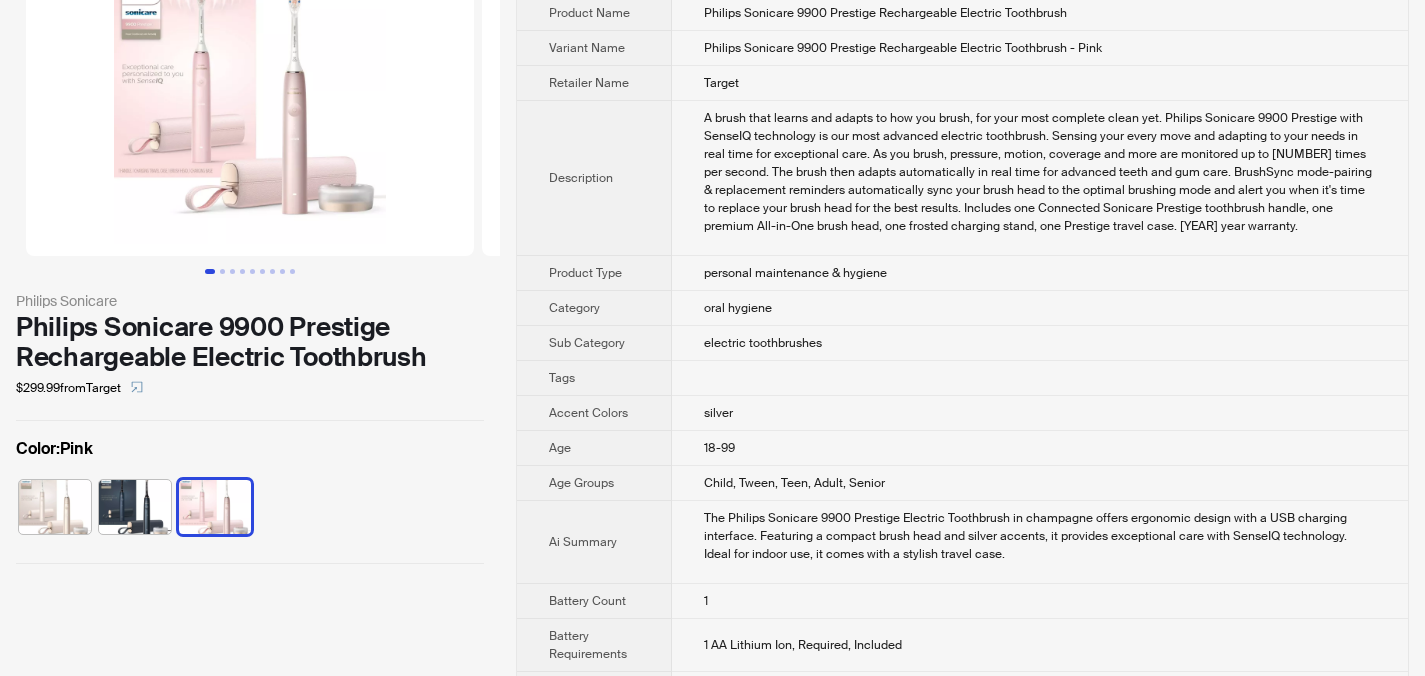 scroll, scrollTop: 0, scrollLeft: 0, axis: both 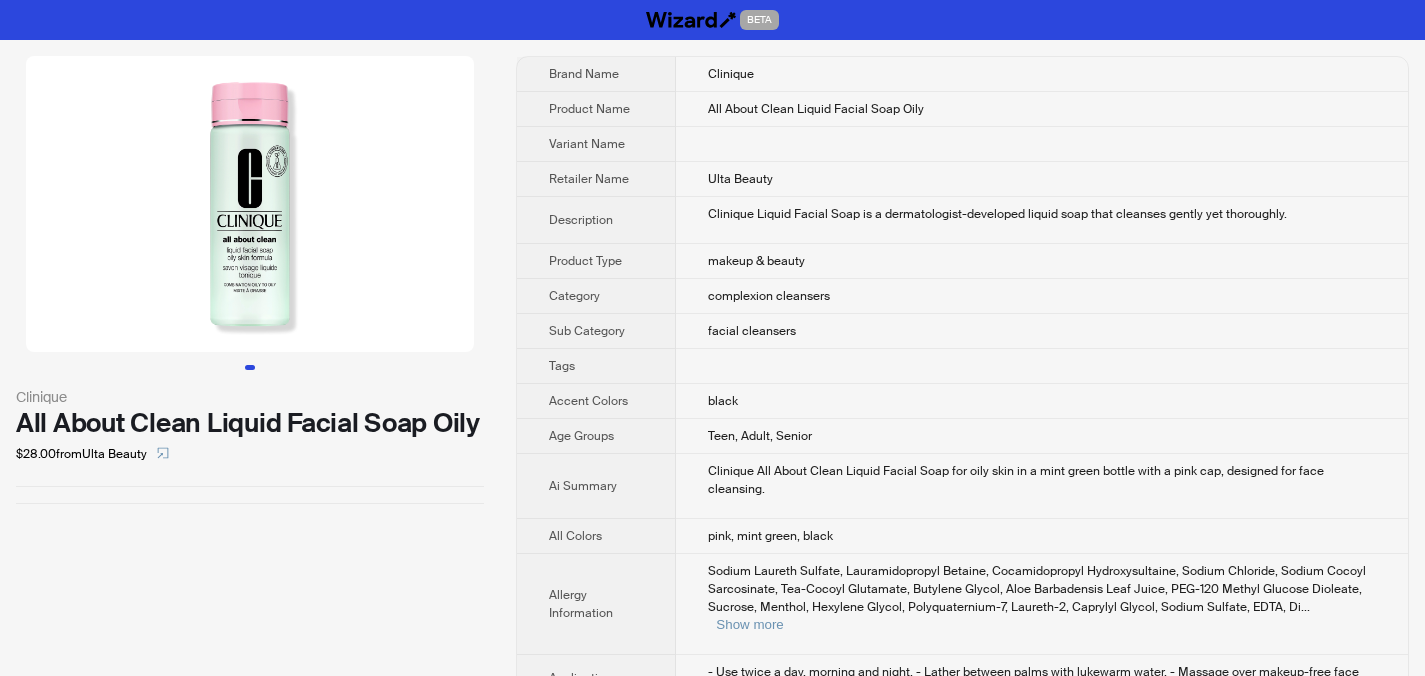 click at bounding box center (250, 204) 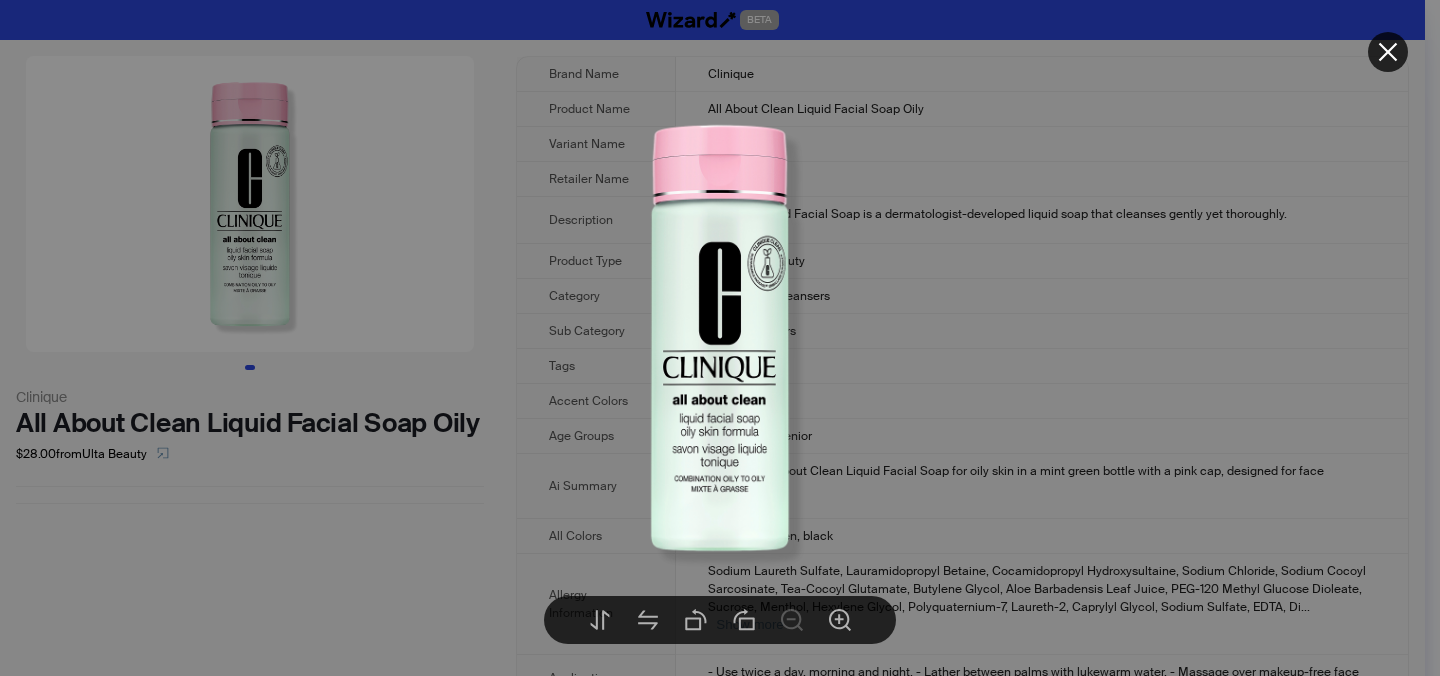 click 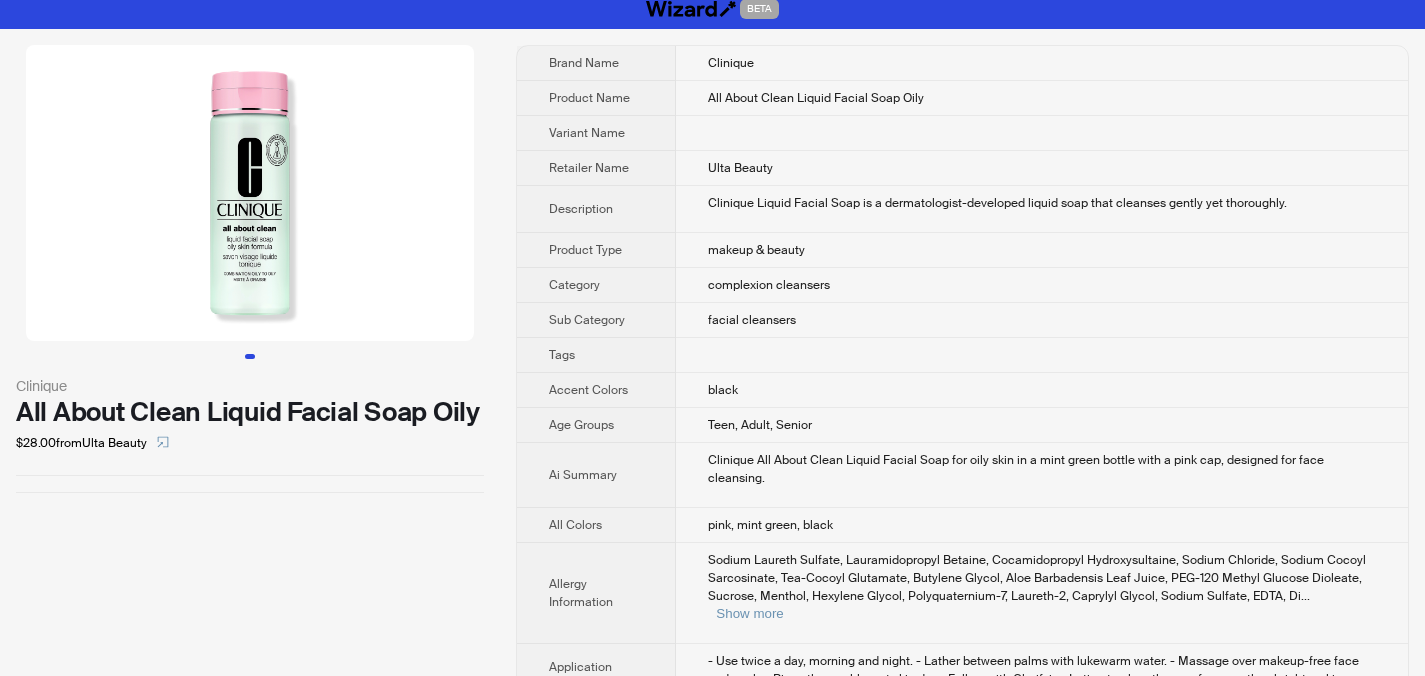 scroll, scrollTop: 0, scrollLeft: 0, axis: both 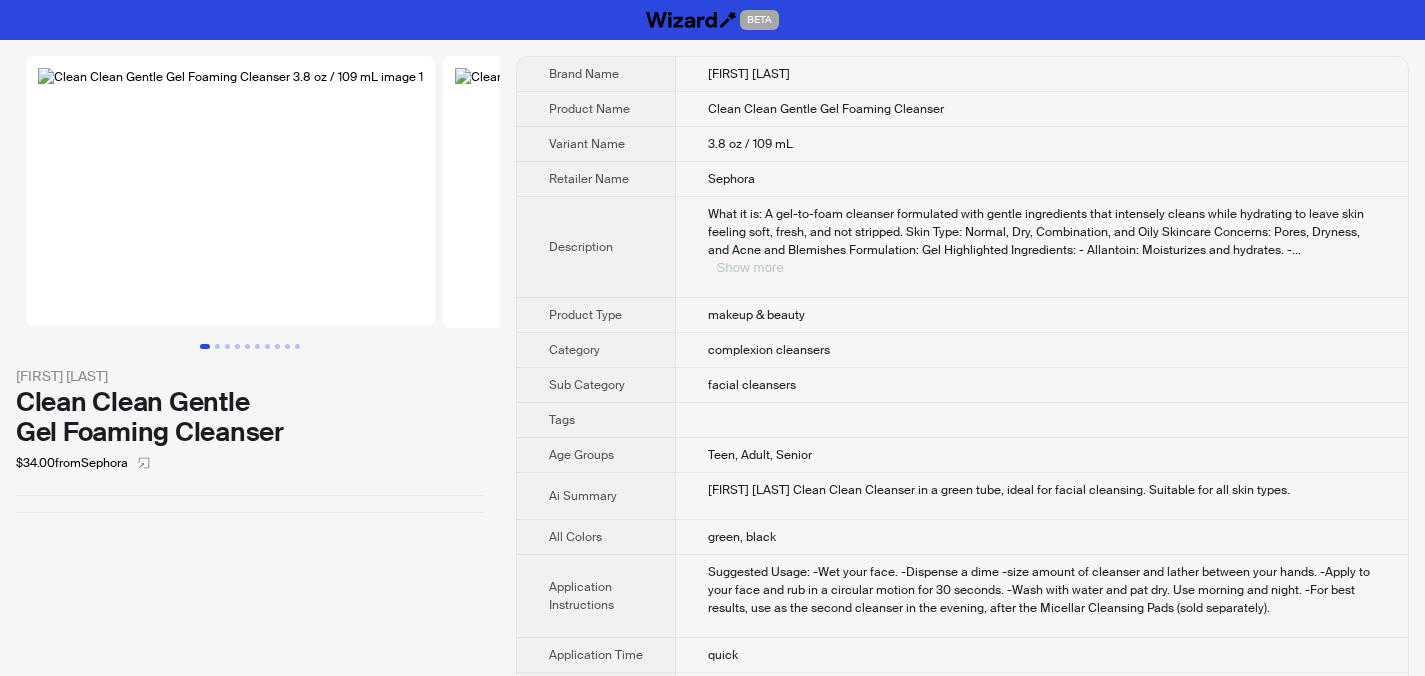 click on "Show more" at bounding box center [749, 267] 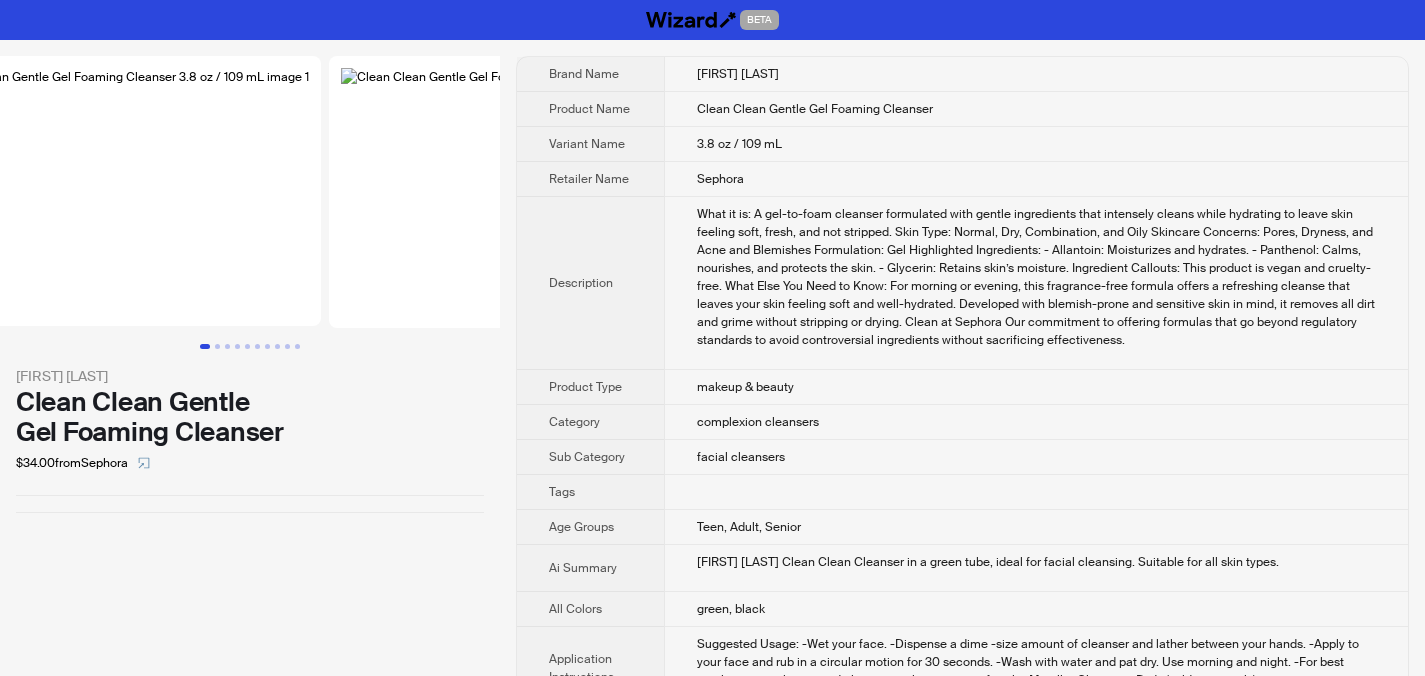 scroll, scrollTop: 0, scrollLeft: 211, axis: horizontal 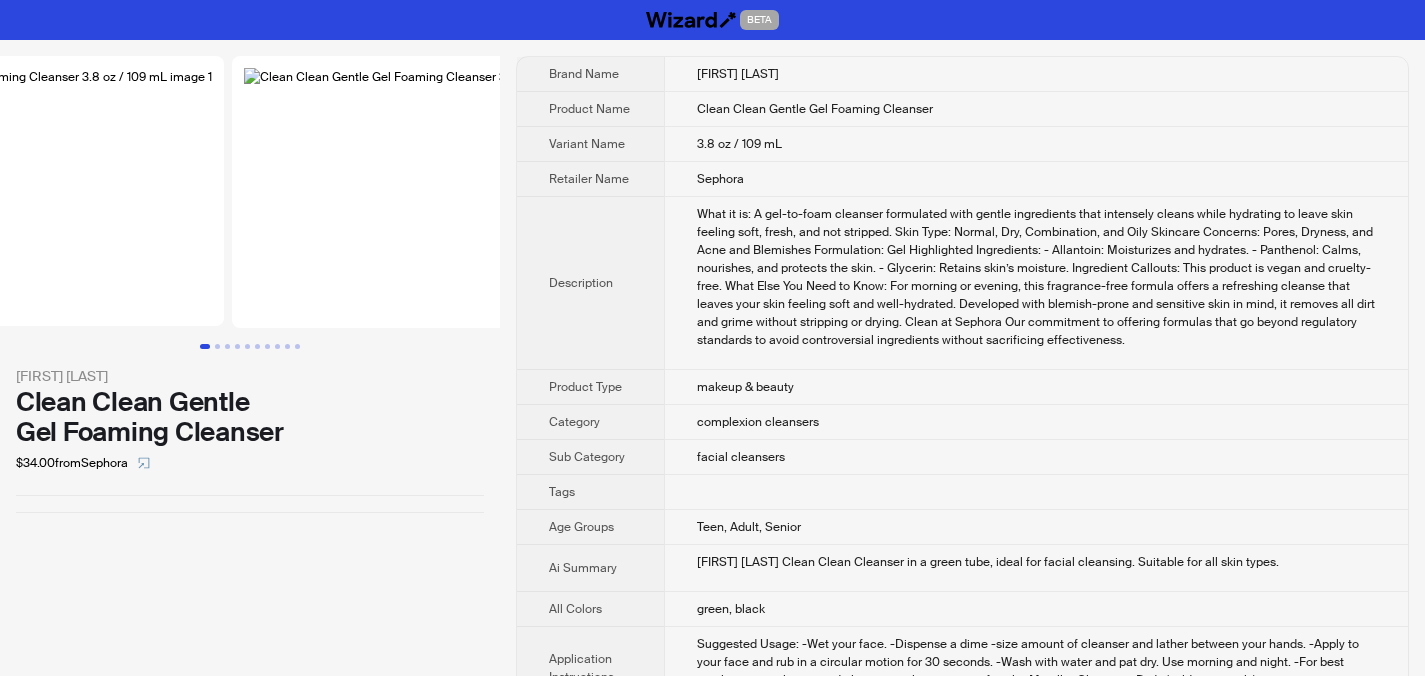 drag, startPoint x: 347, startPoint y: 271, endPoint x: 201, endPoint y: 278, distance: 146.16771 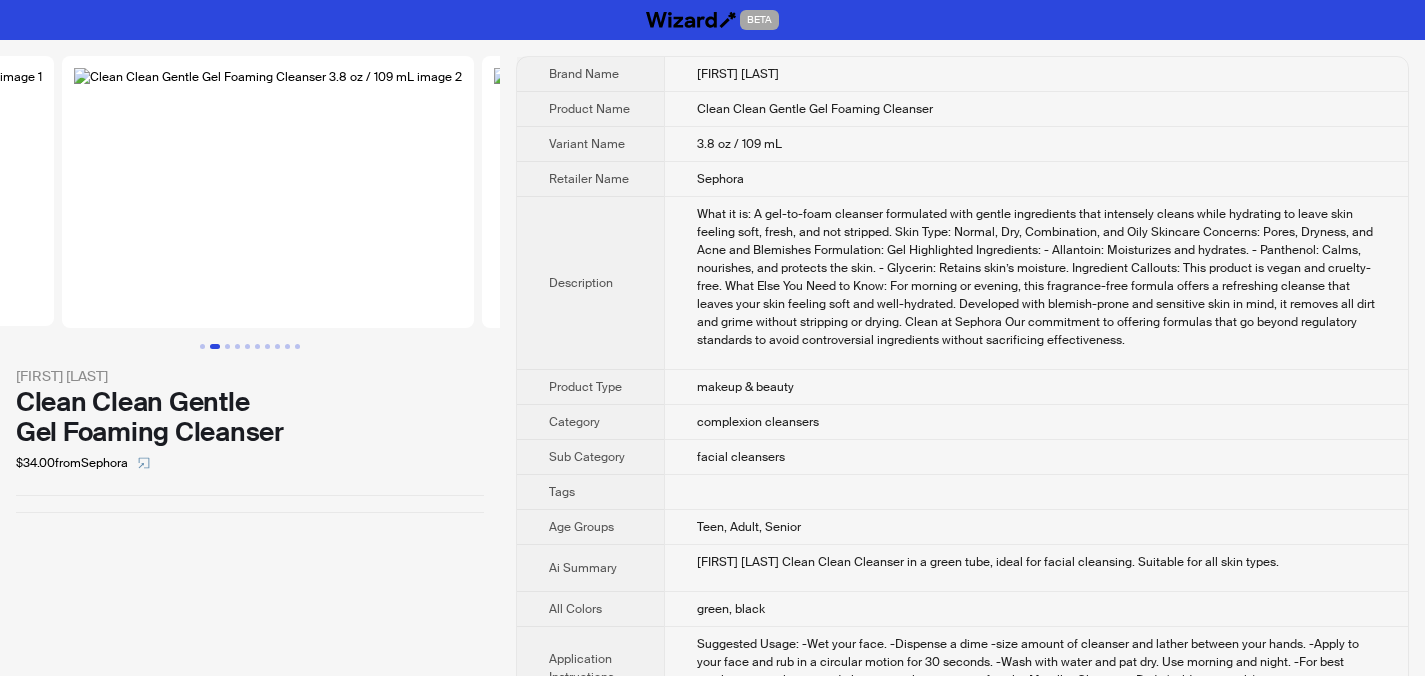 drag, startPoint x: 335, startPoint y: 272, endPoint x: 105, endPoint y: 266, distance: 230.07825 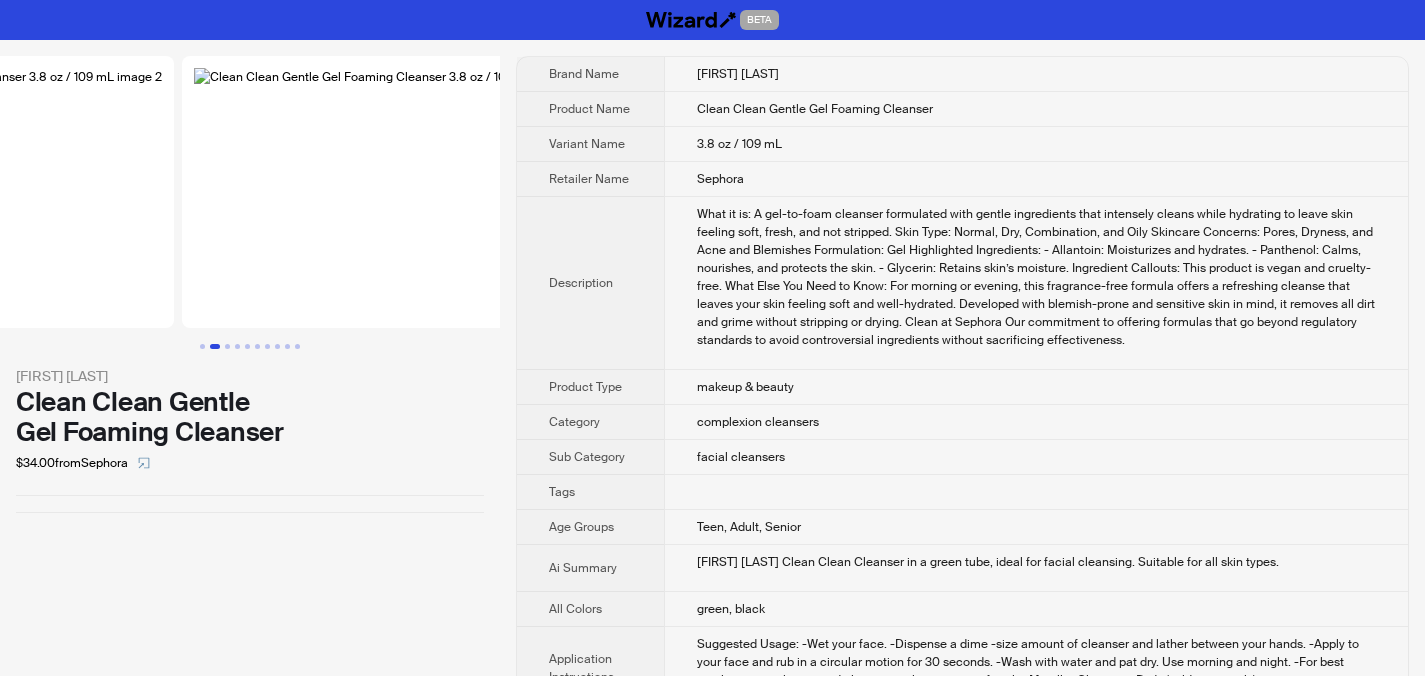 drag, startPoint x: 374, startPoint y: 238, endPoint x: 201, endPoint y: 238, distance: 173 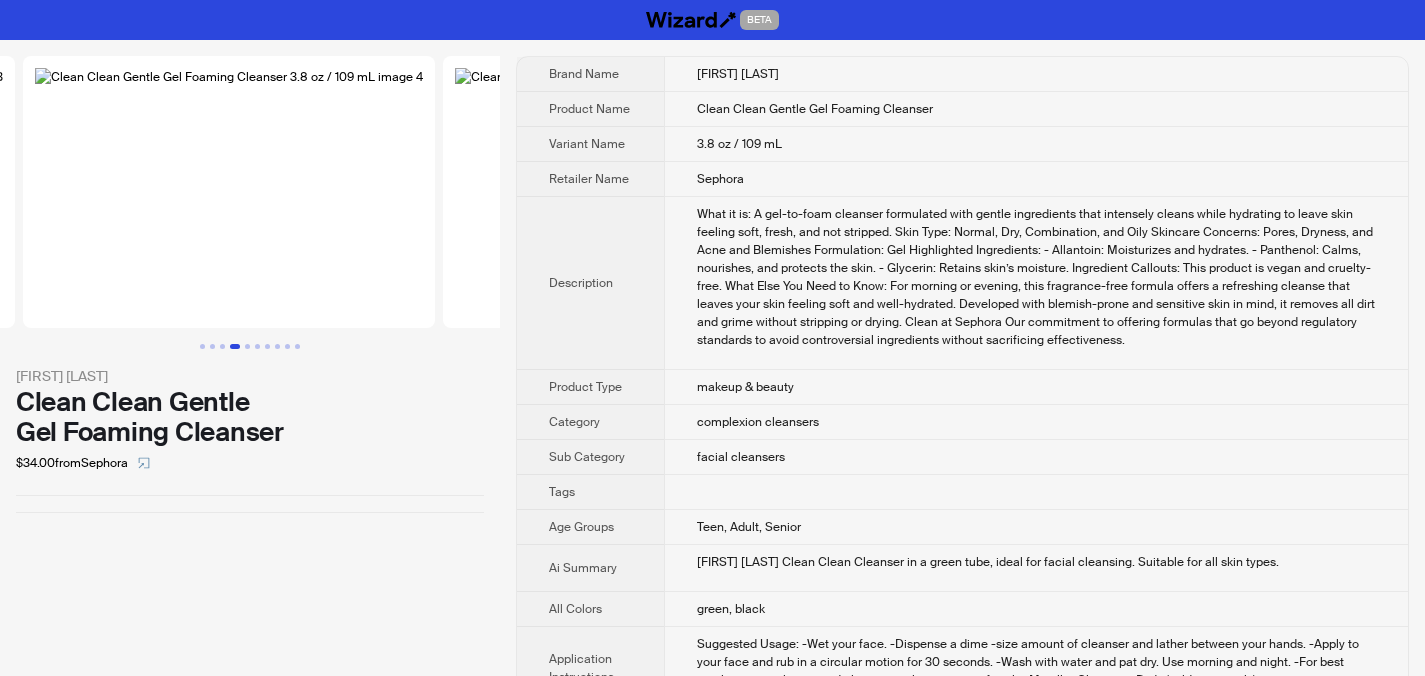 drag, startPoint x: 398, startPoint y: 241, endPoint x: 166, endPoint y: 245, distance: 232.03448 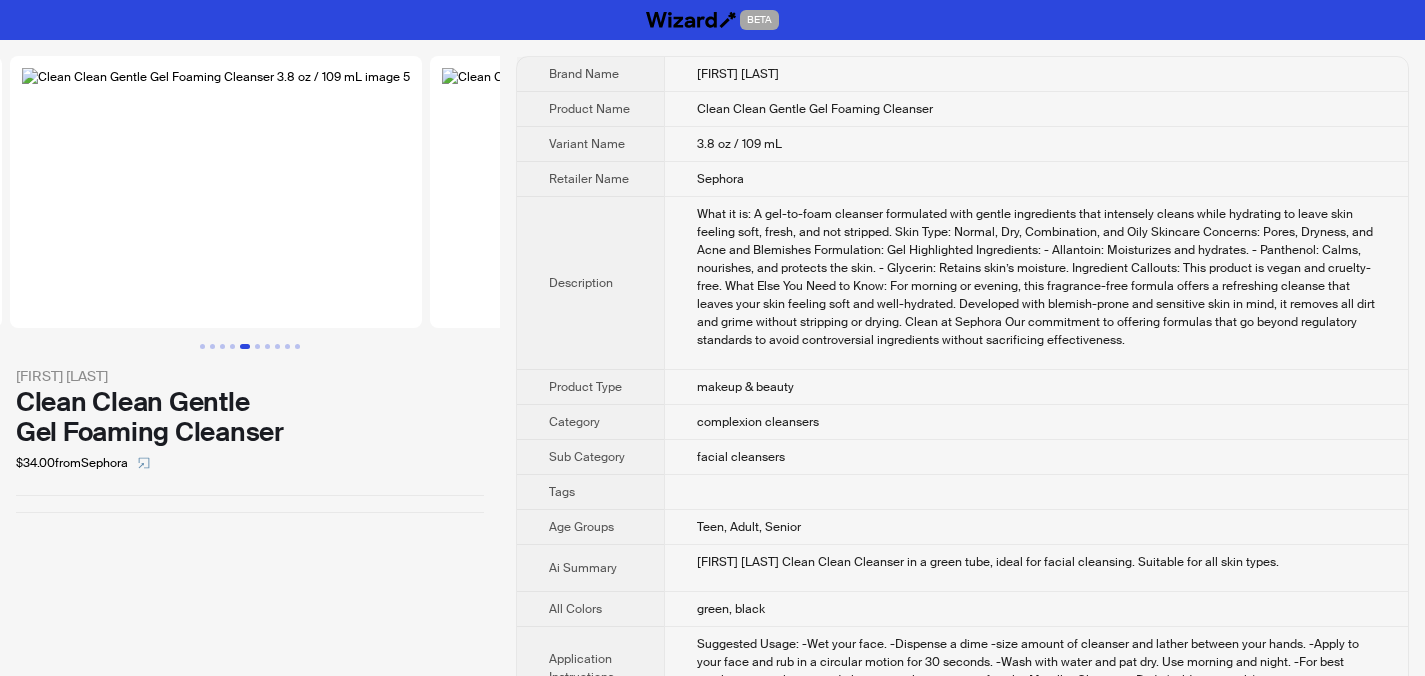 drag, startPoint x: 378, startPoint y: 238, endPoint x: 161, endPoint y: 237, distance: 217.0023 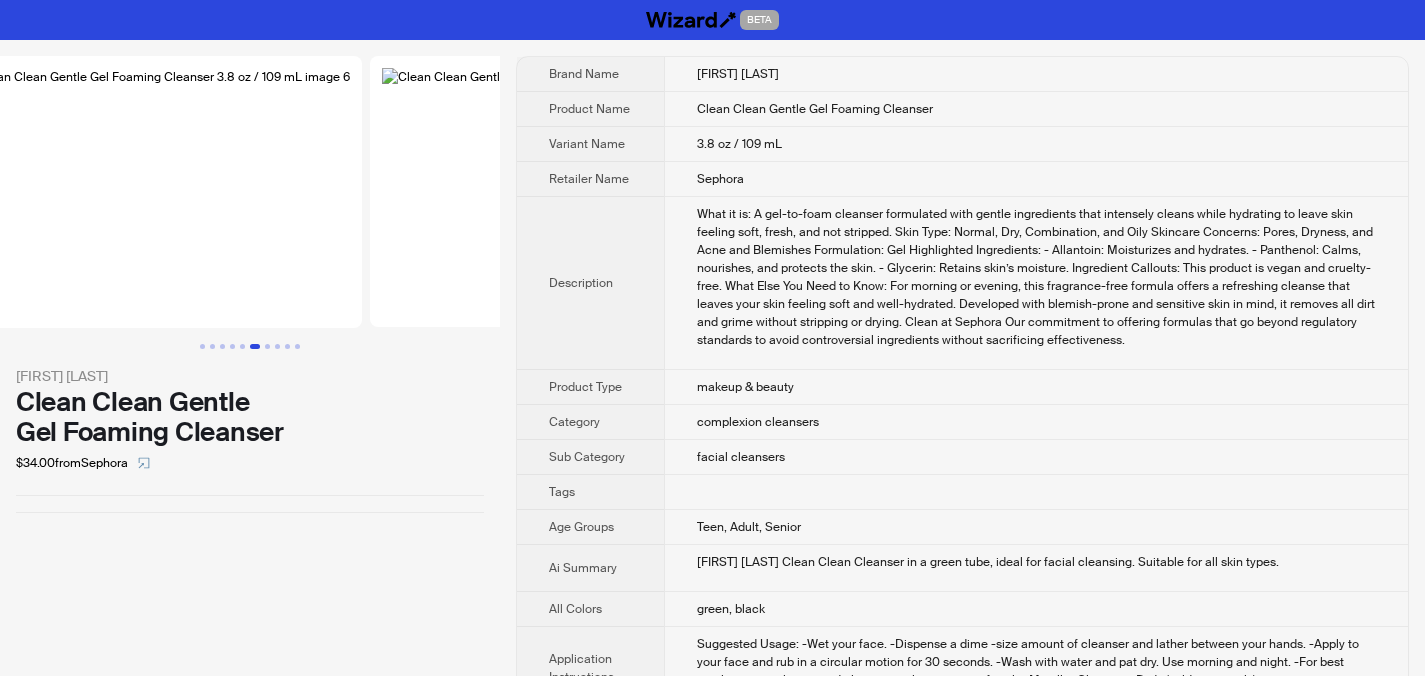 drag, startPoint x: 367, startPoint y: 232, endPoint x: 134, endPoint y: 238, distance: 233.07724 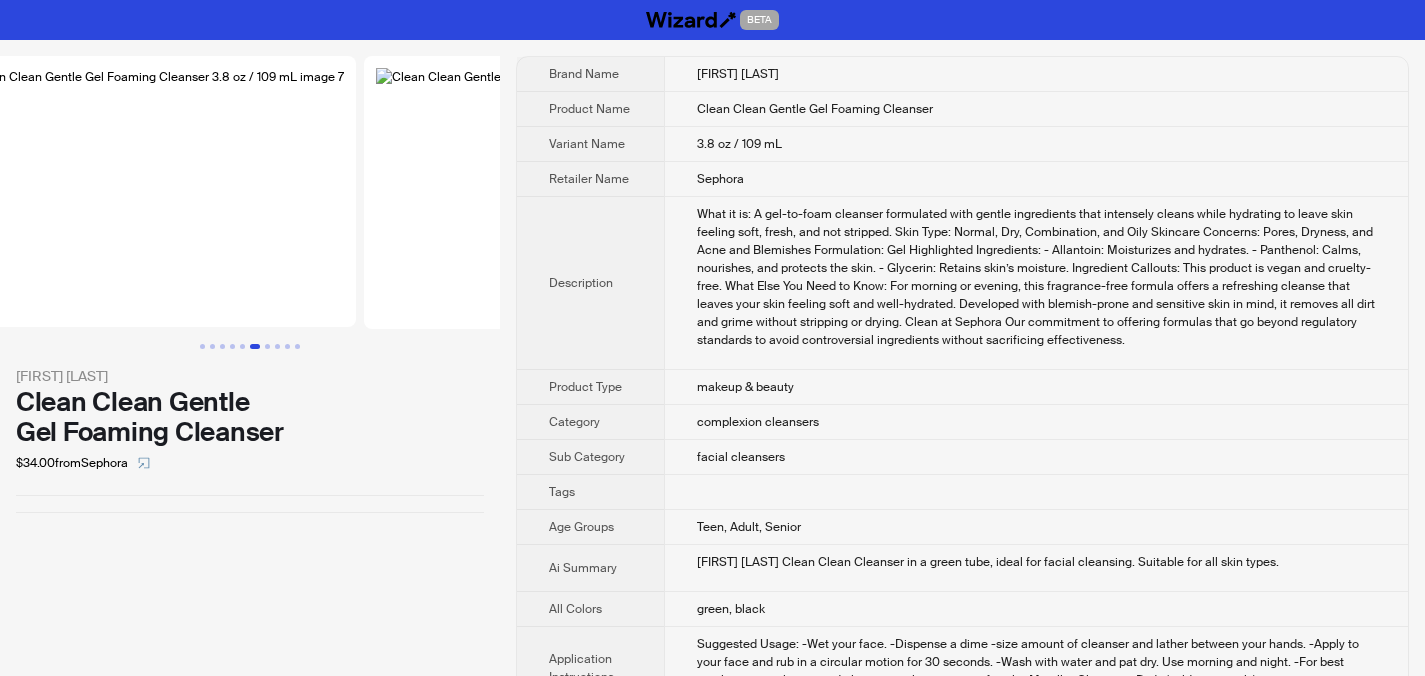 drag, startPoint x: 334, startPoint y: 222, endPoint x: 103, endPoint y: 230, distance: 231.13849 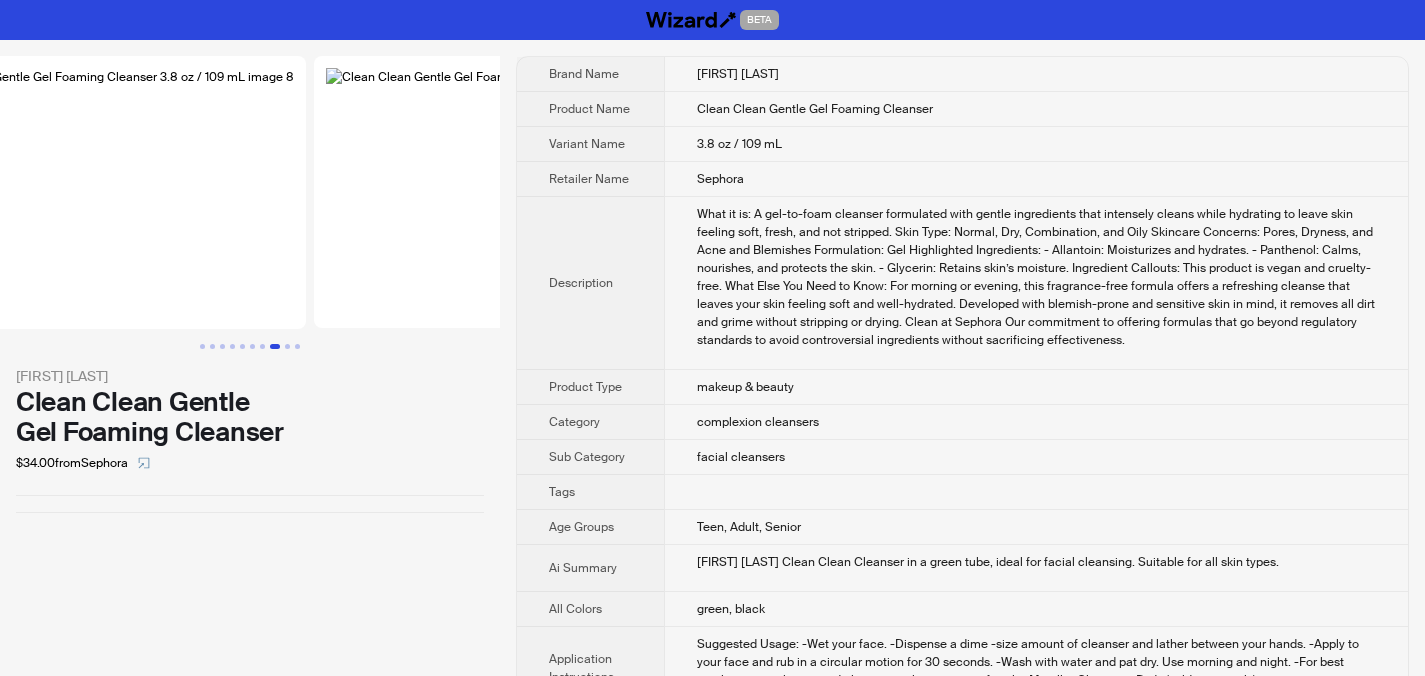 drag, startPoint x: 304, startPoint y: 230, endPoint x: 81, endPoint y: 235, distance: 223.05605 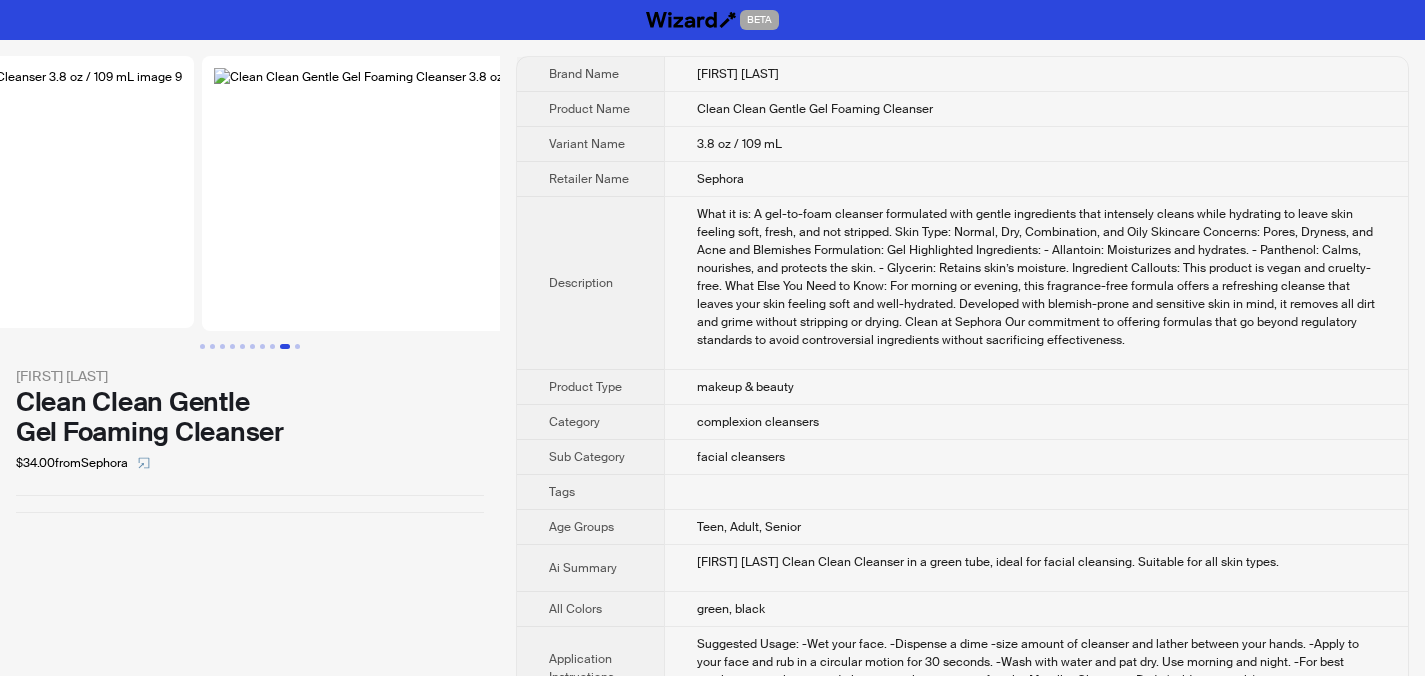 drag, startPoint x: 375, startPoint y: 224, endPoint x: 98, endPoint y: 234, distance: 277.18045 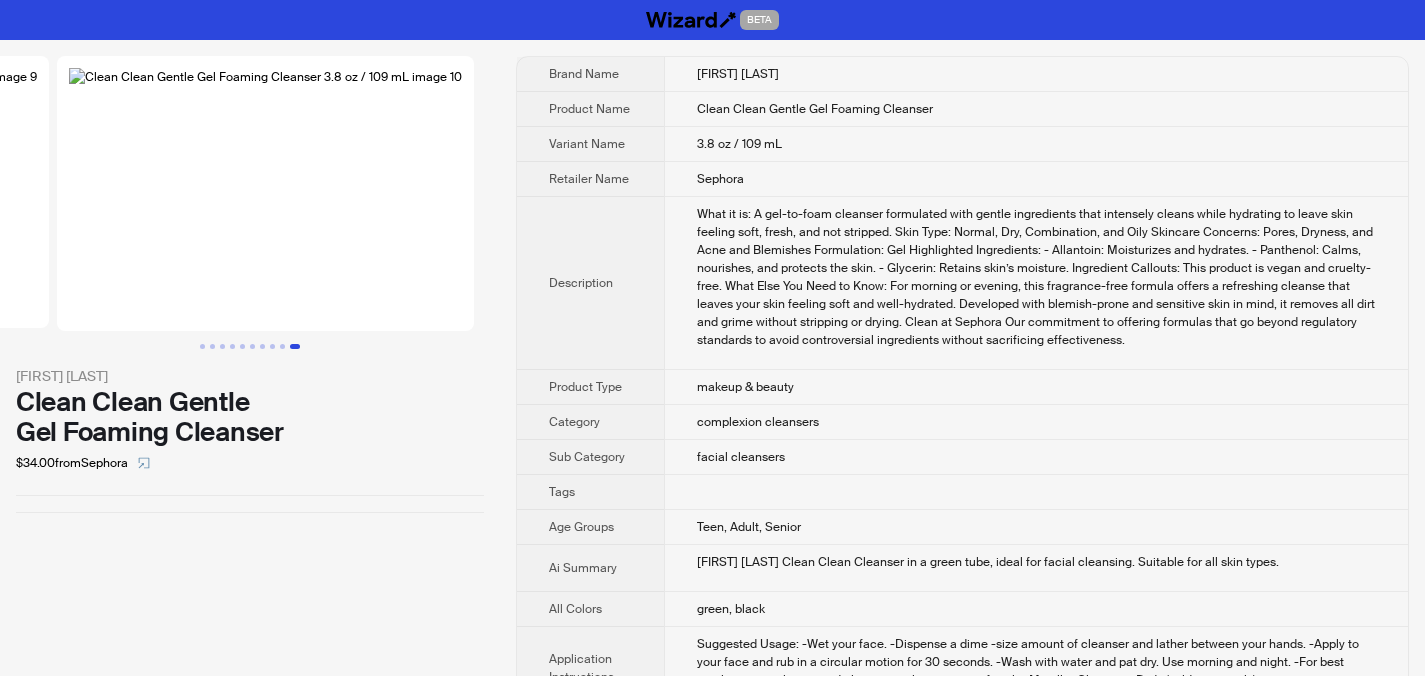 scroll, scrollTop: 0, scrollLeft: 4104, axis: horizontal 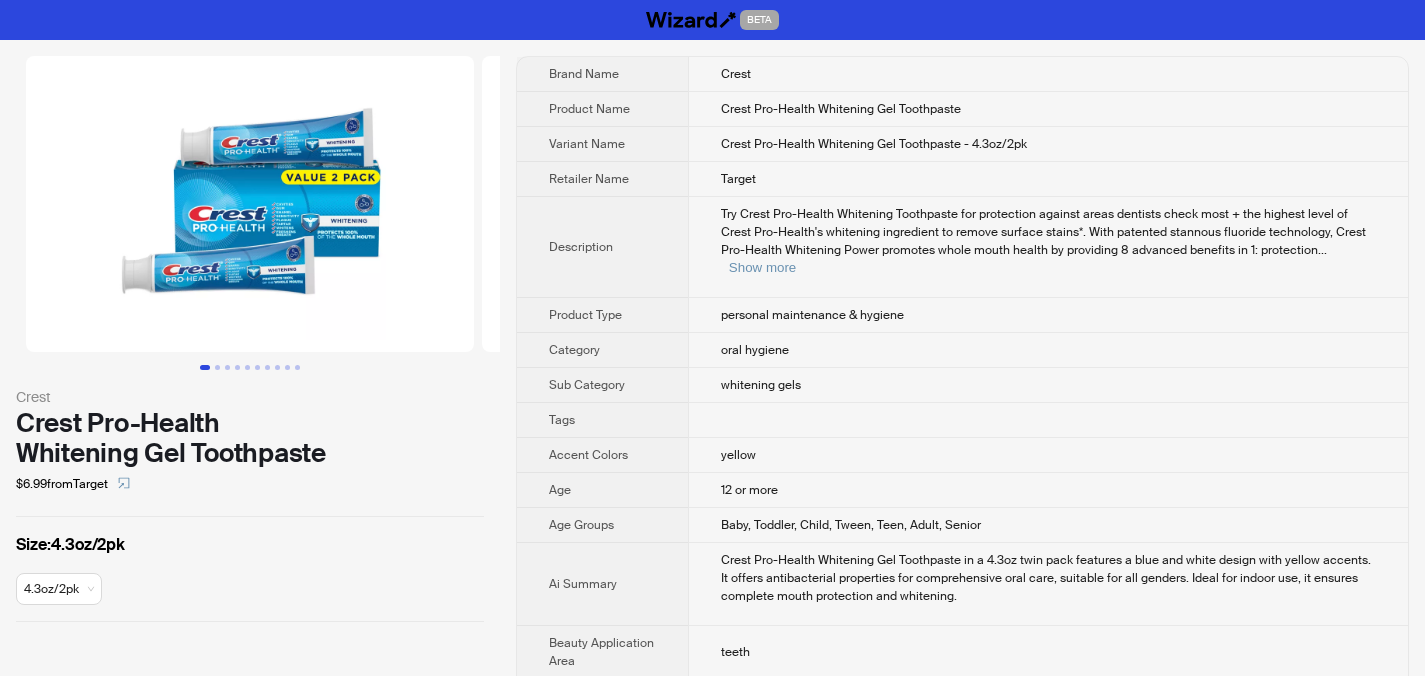 click at bounding box center (250, 204) 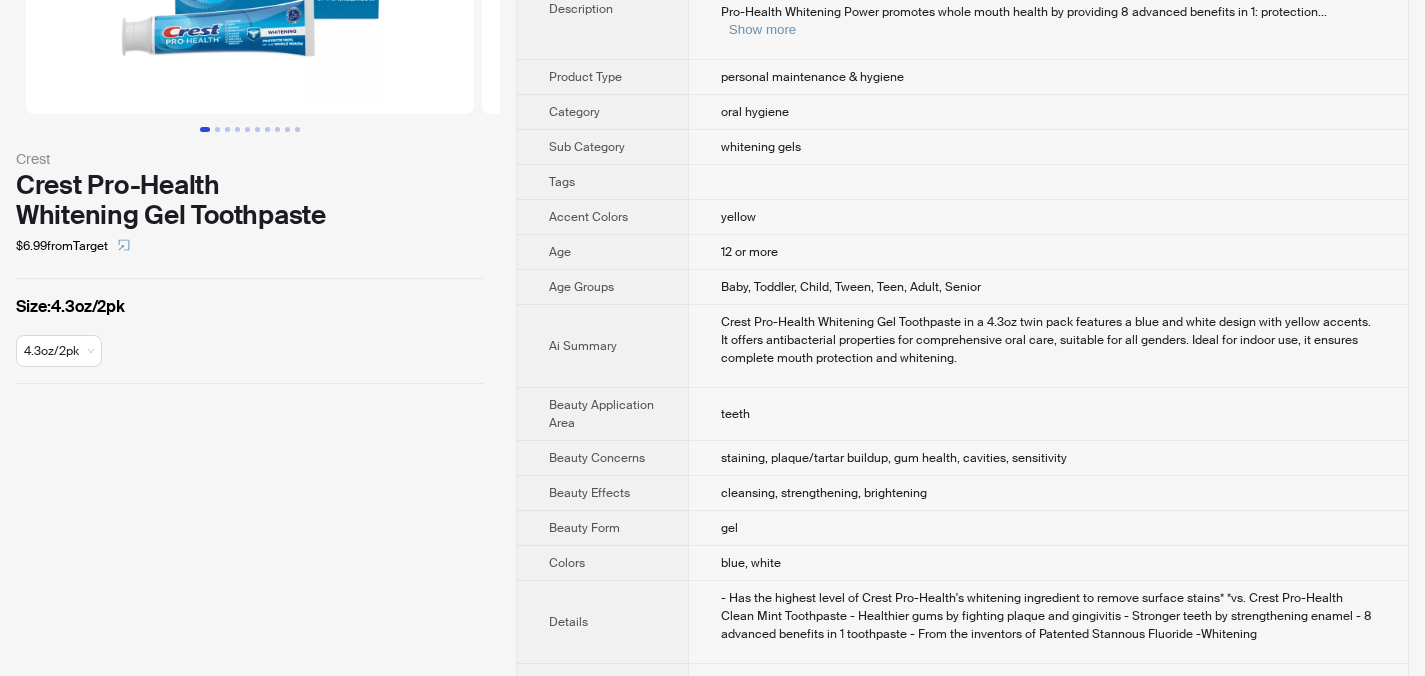 scroll, scrollTop: 0, scrollLeft: 0, axis: both 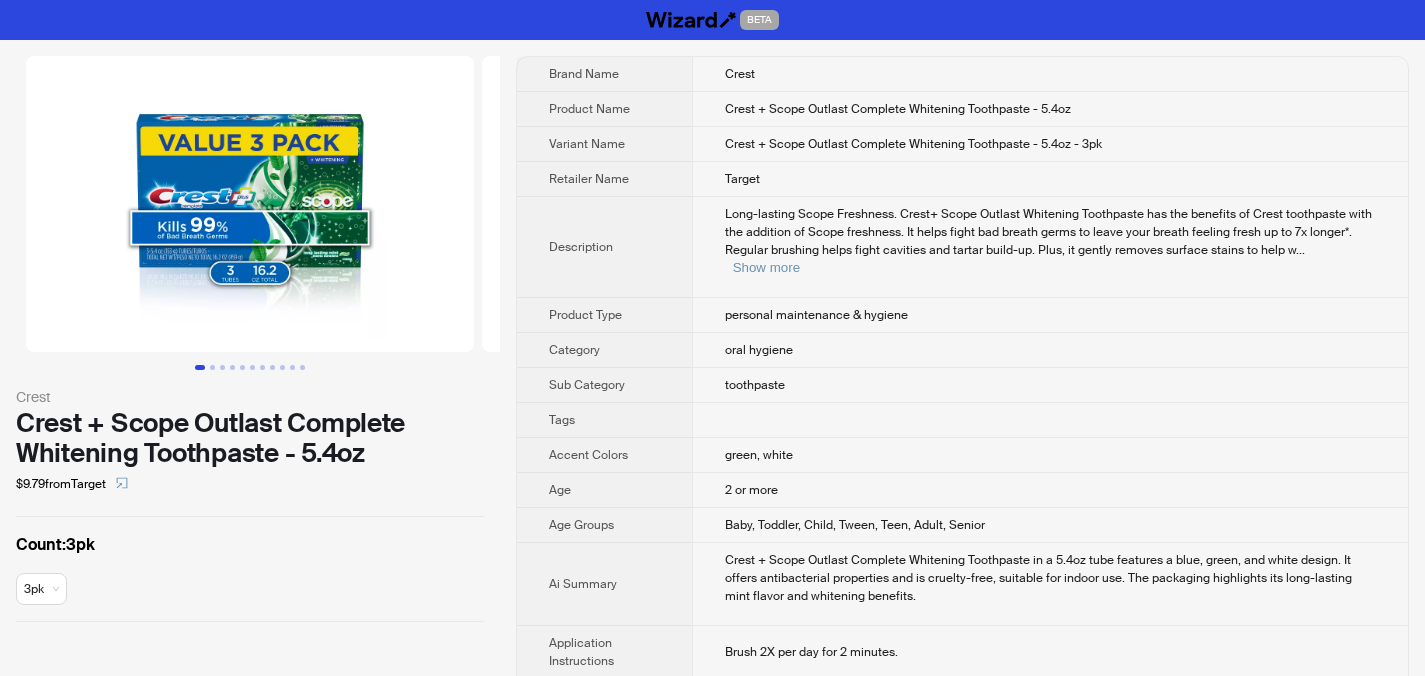 click at bounding box center (250, 204) 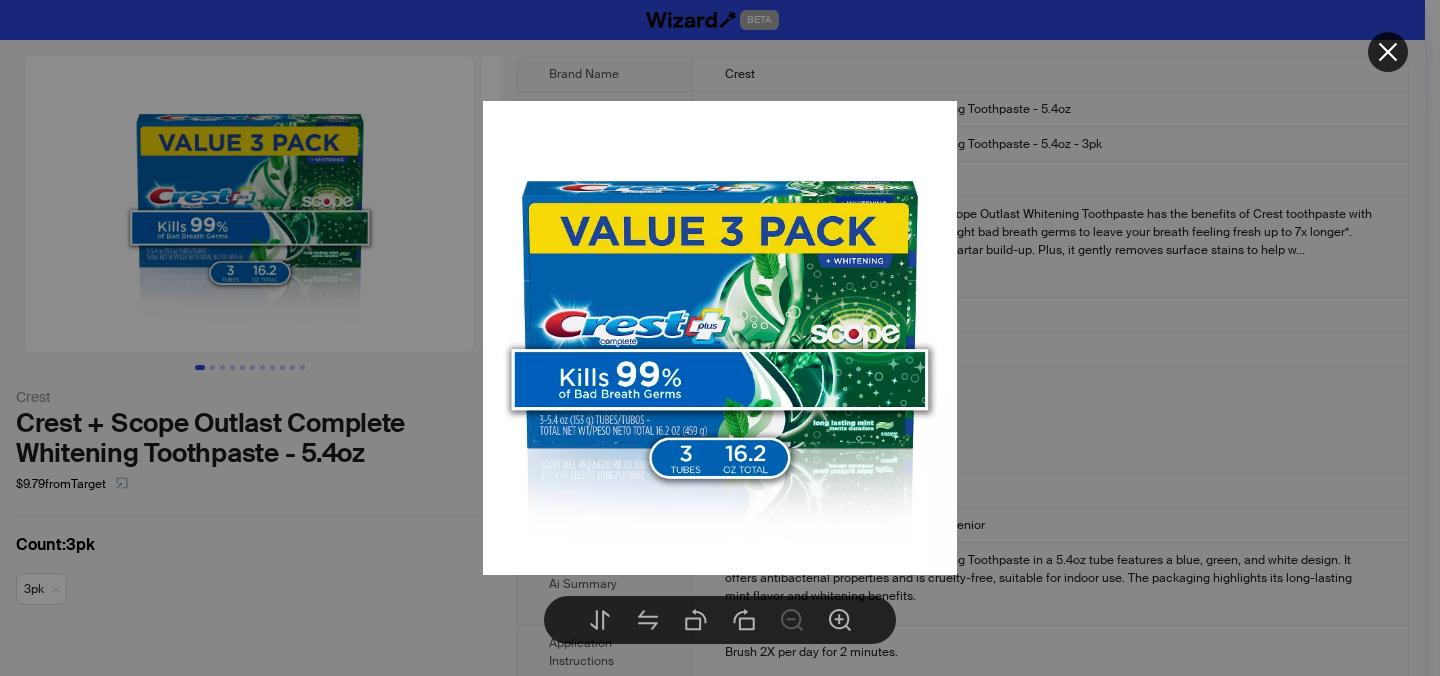 click 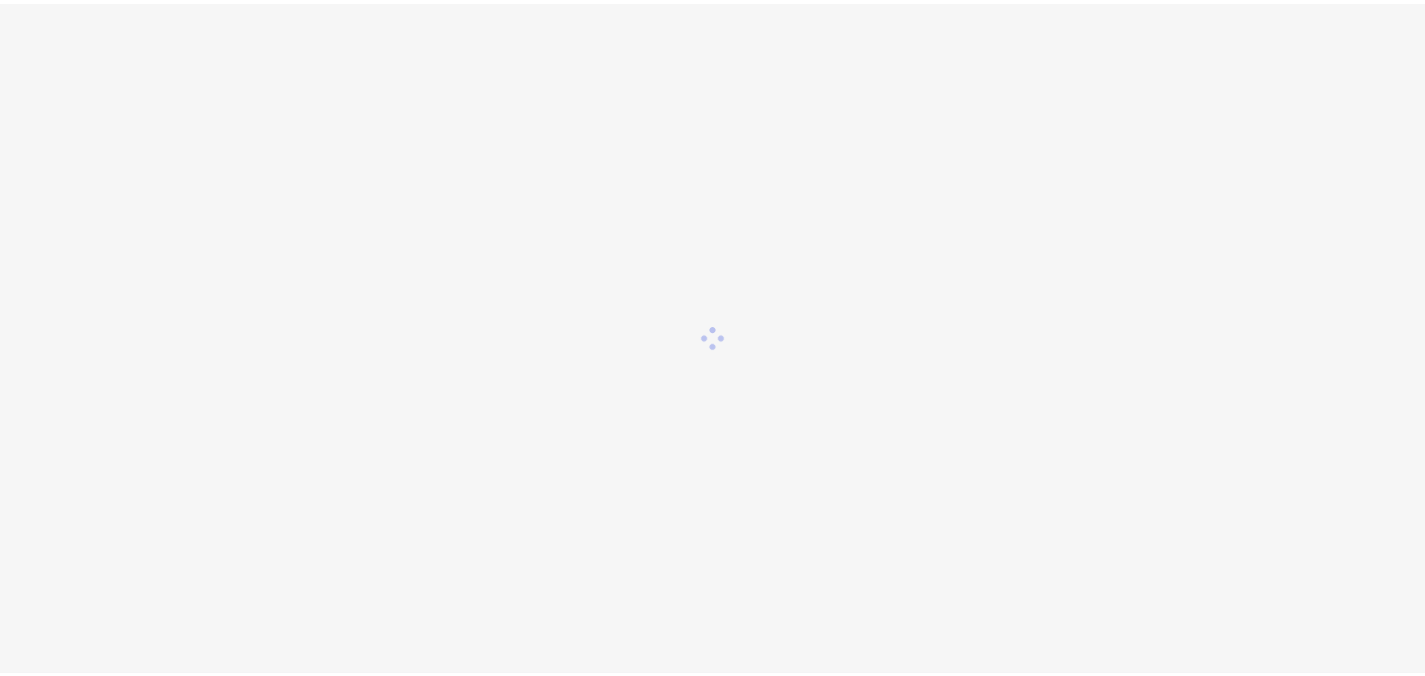 scroll, scrollTop: 0, scrollLeft: 0, axis: both 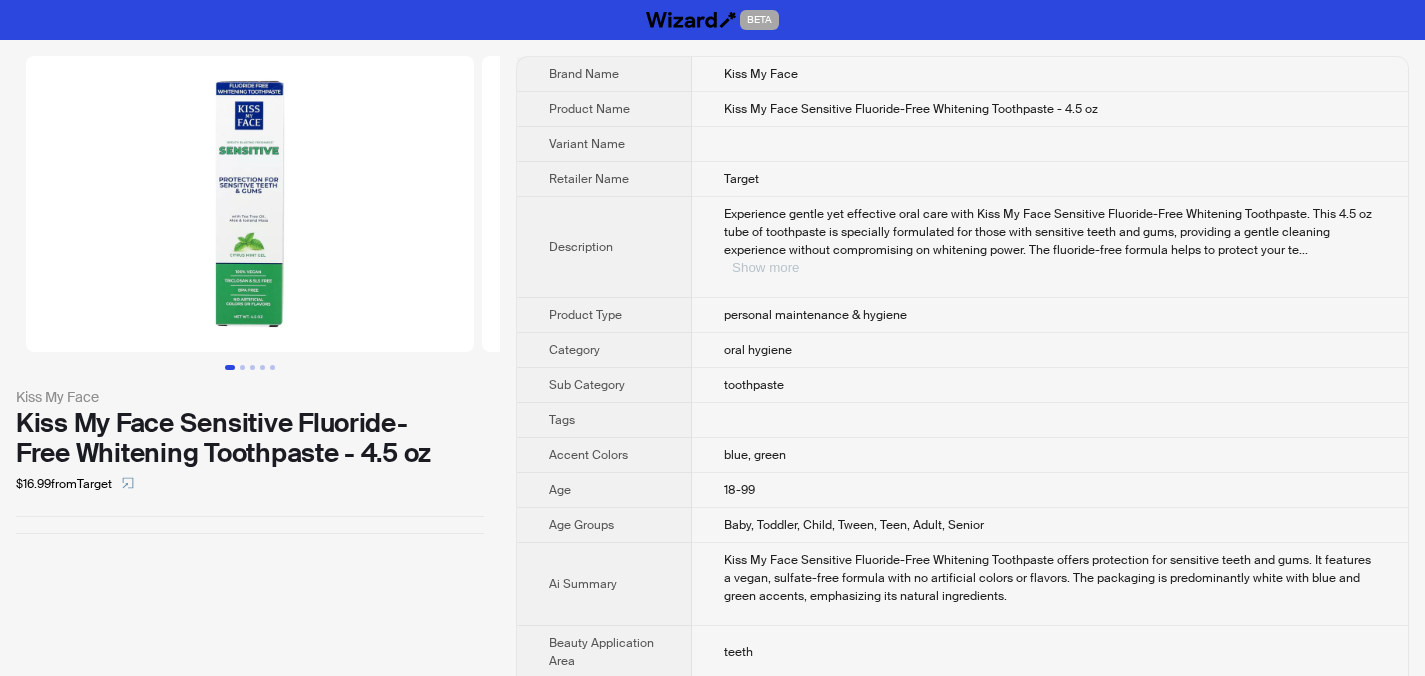 click on "Show more" at bounding box center (765, 267) 